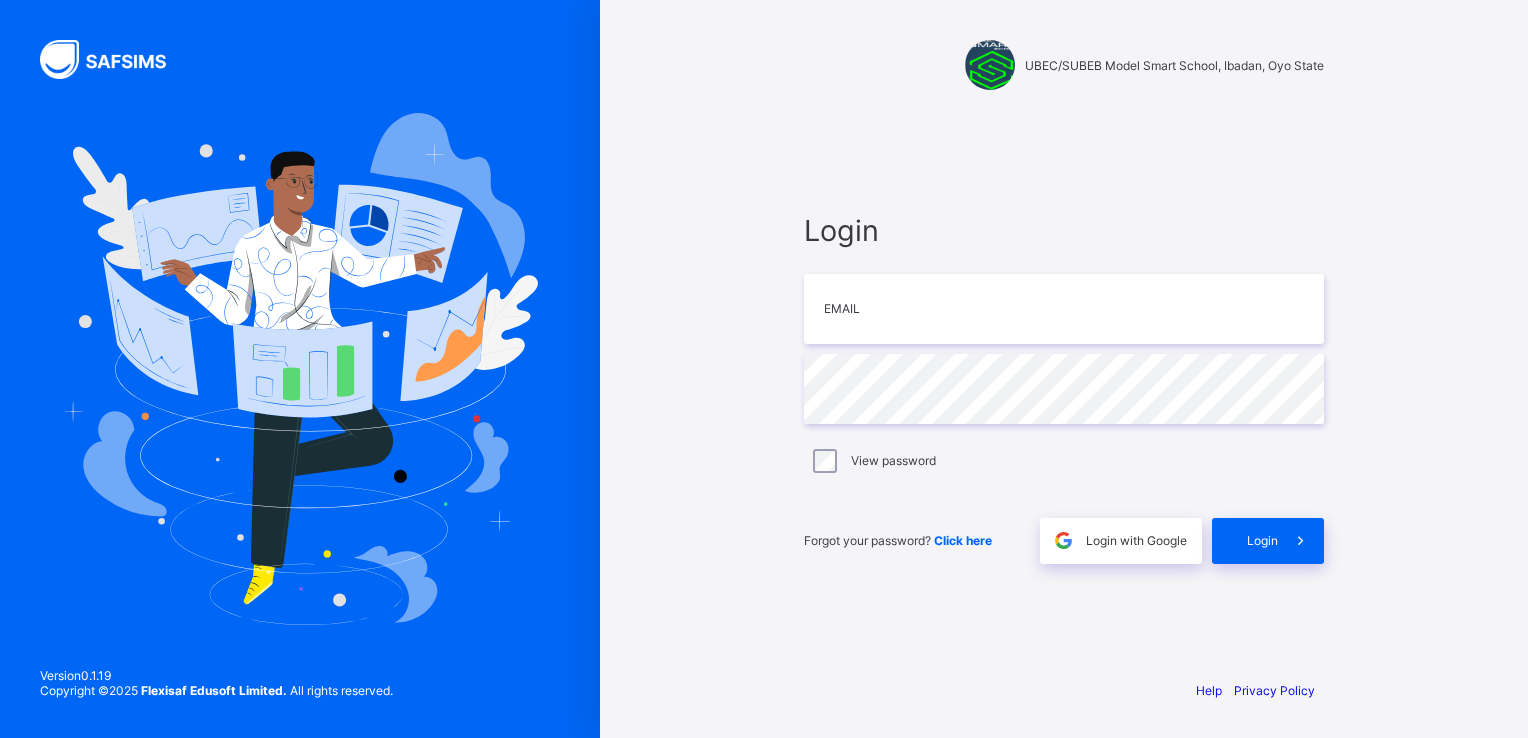 scroll, scrollTop: 0, scrollLeft: 0, axis: both 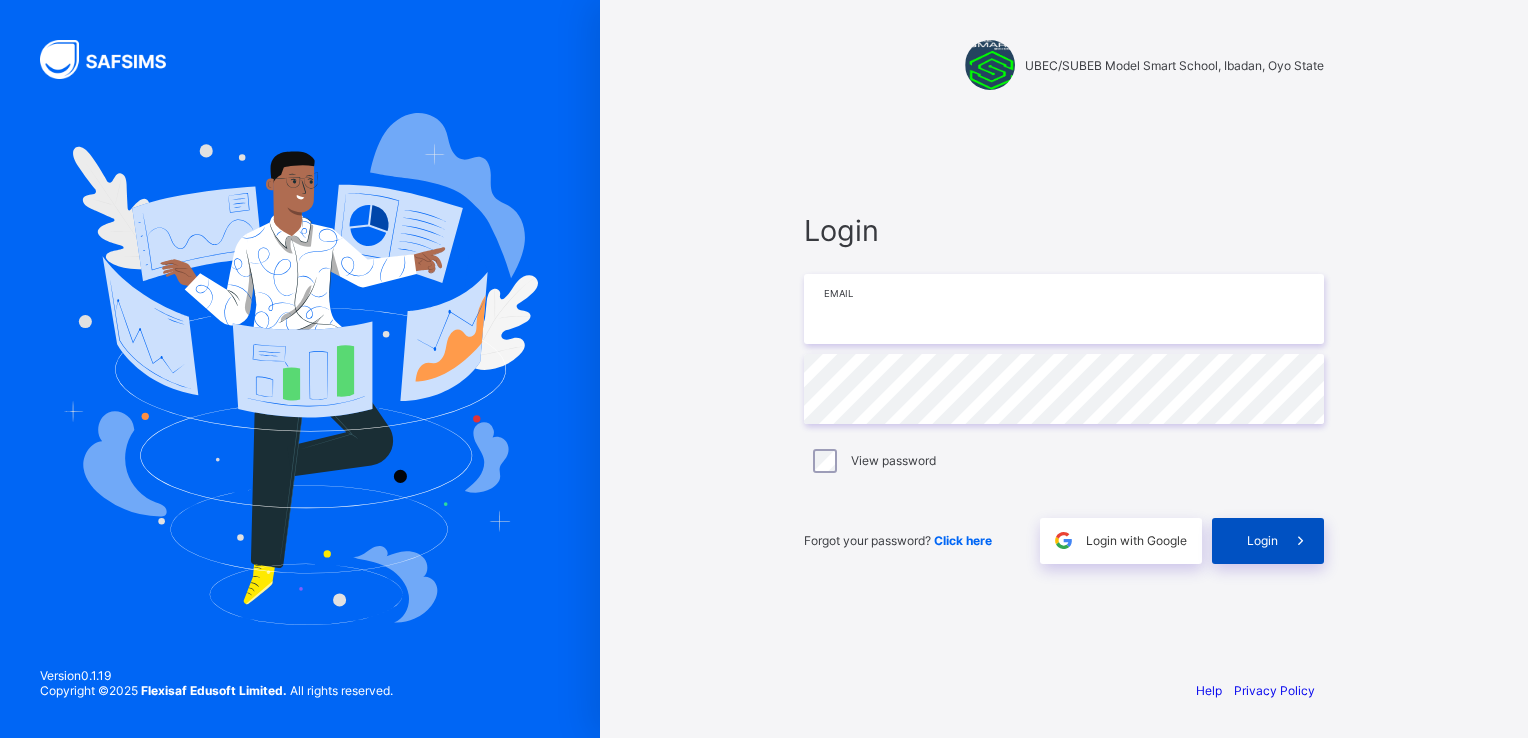 type on "**********" 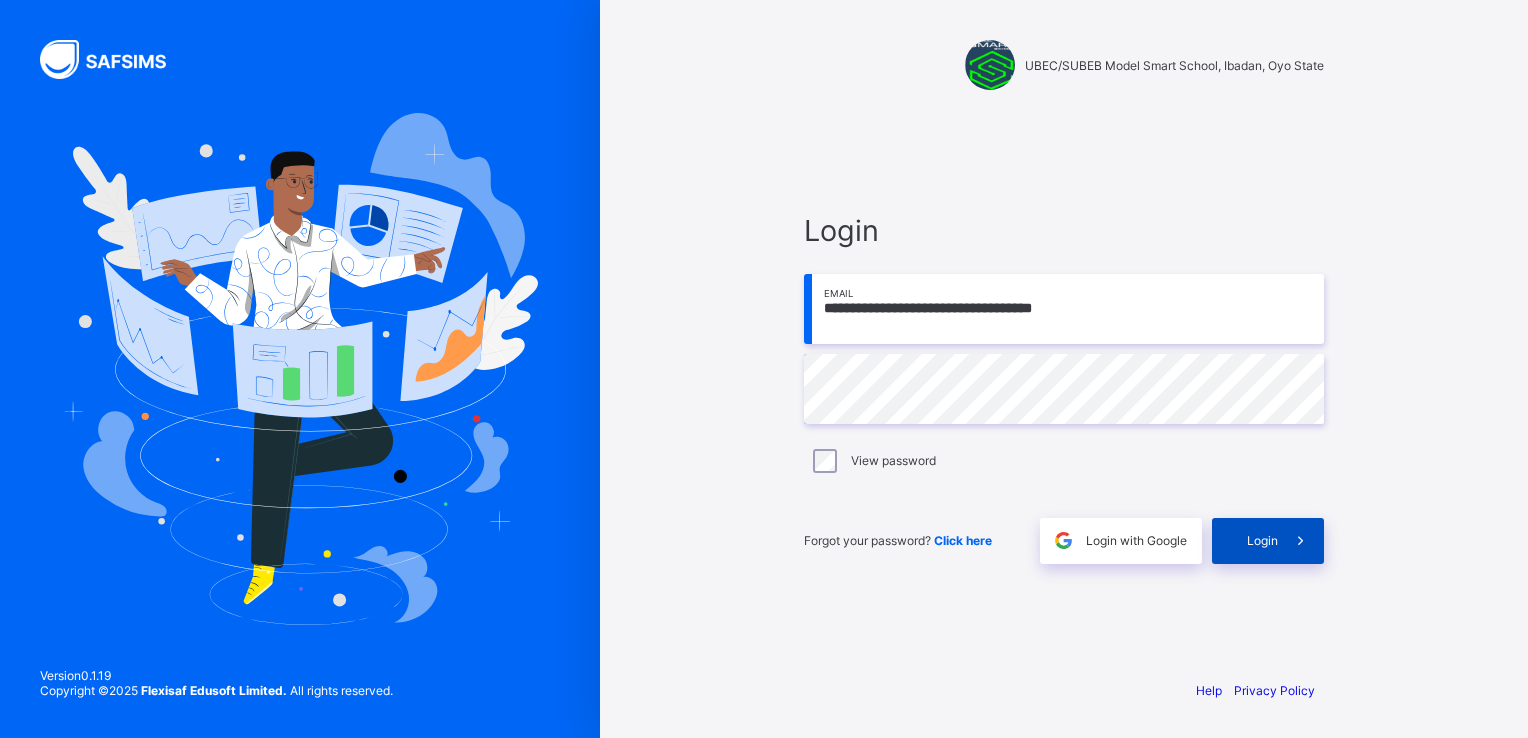 click at bounding box center [1300, 540] 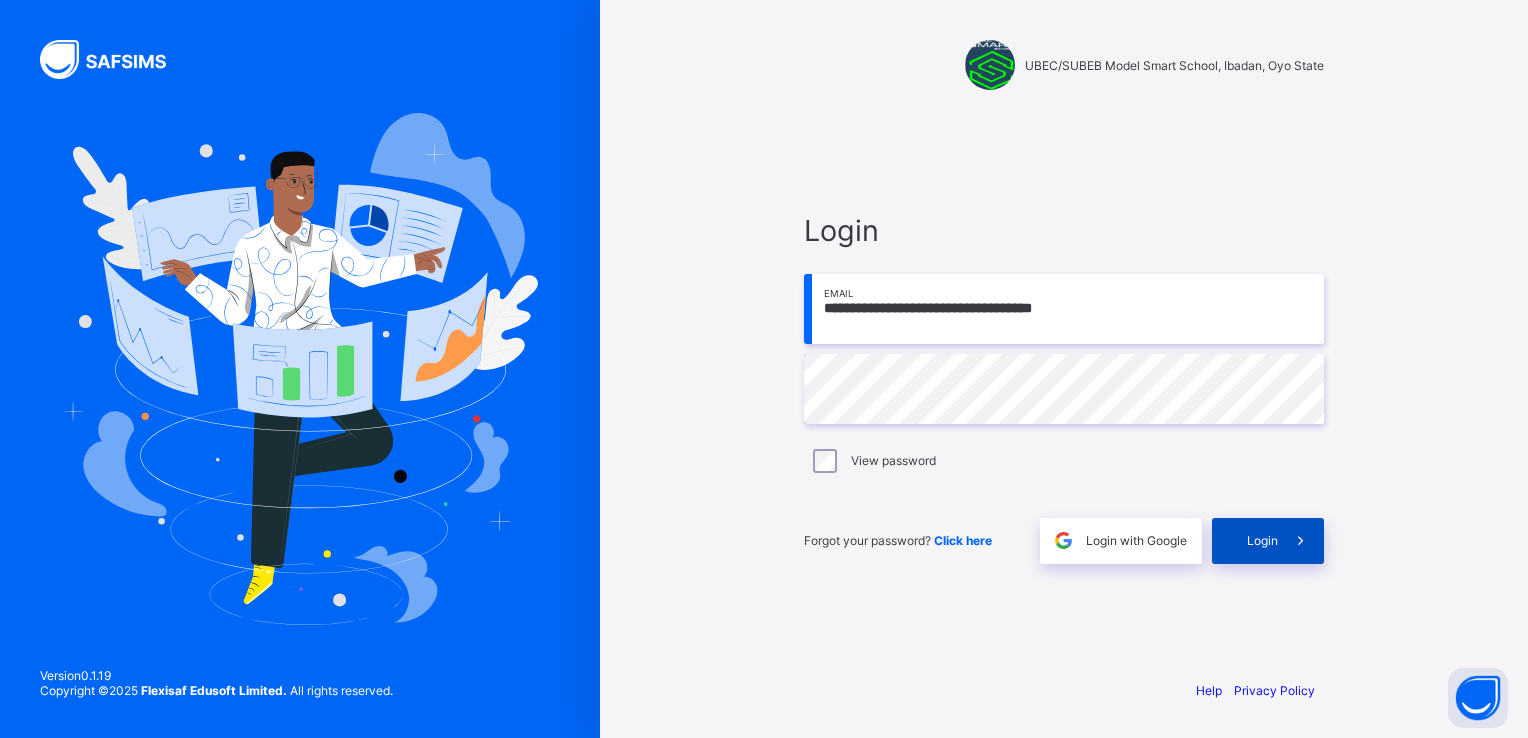click at bounding box center (1301, 541) 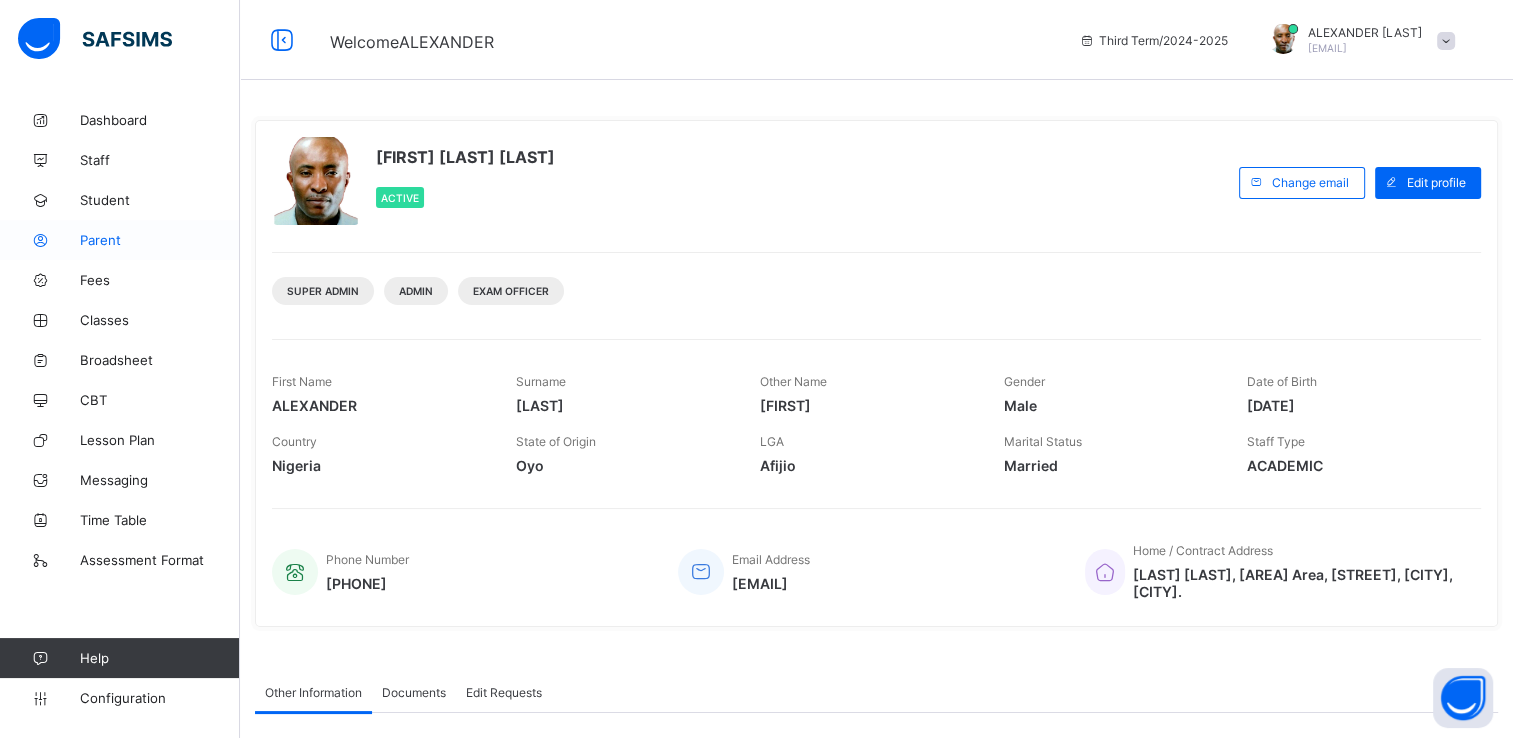 click on "Parent" at bounding box center [160, 240] 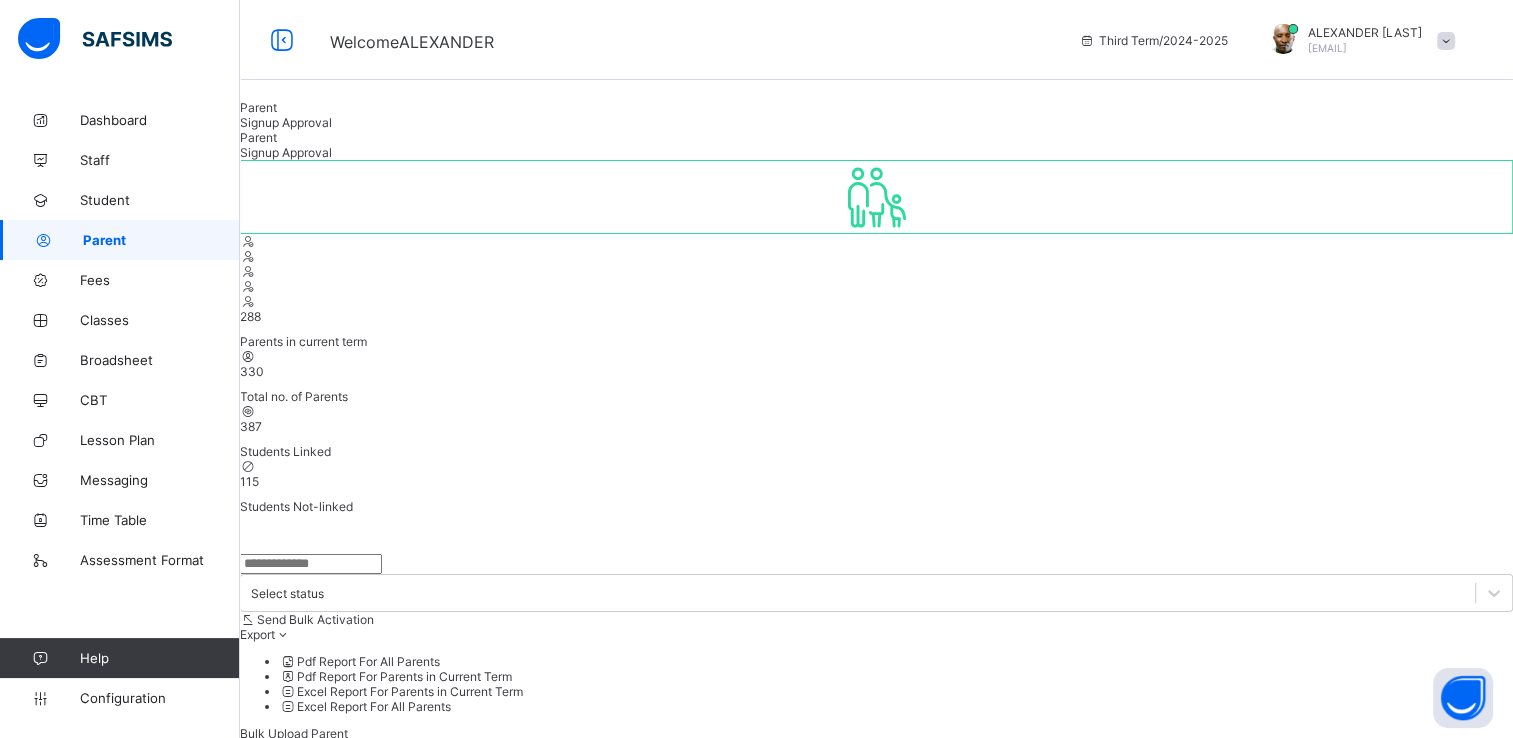 click on "Create Parent" at bounding box center [294, 757] 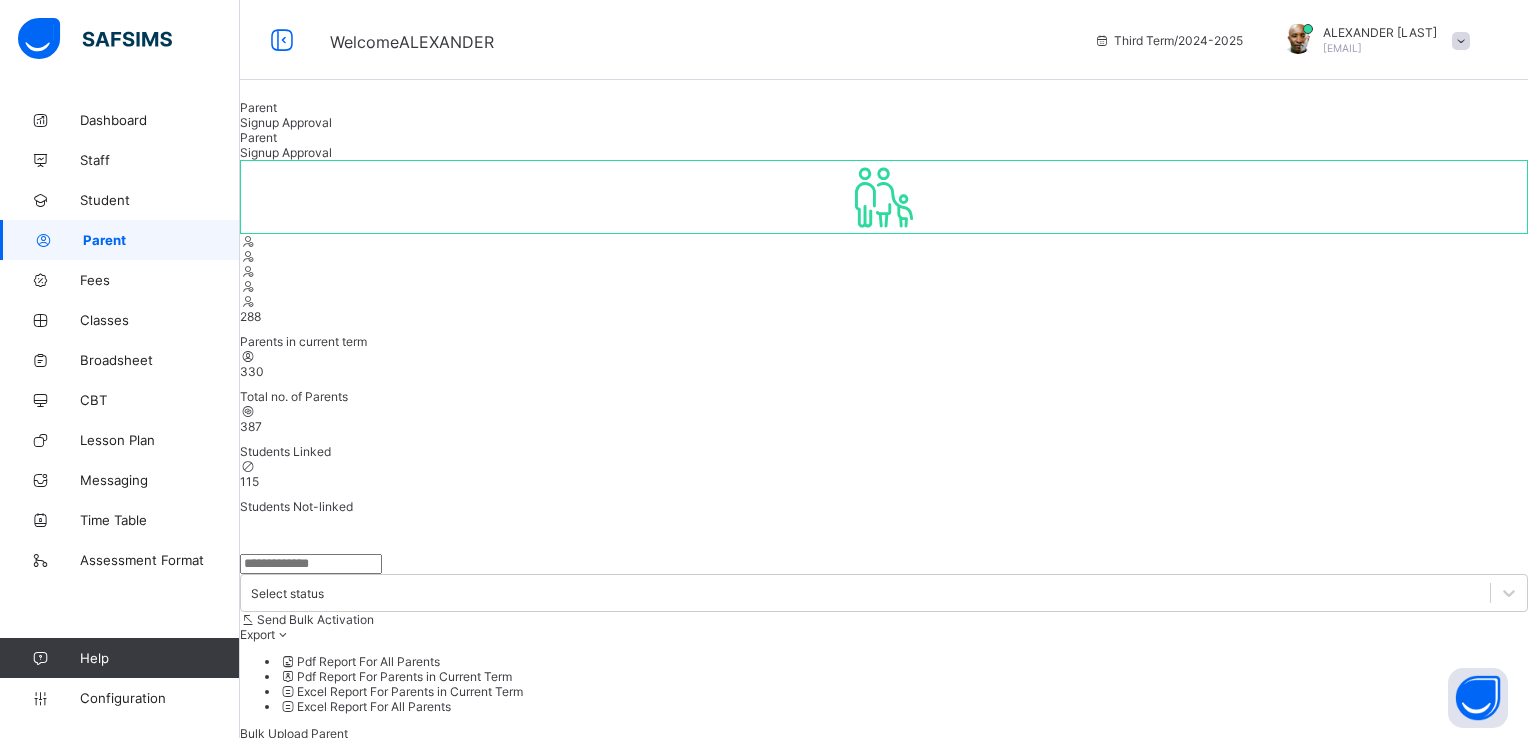 click at bounding box center (341, 3880) 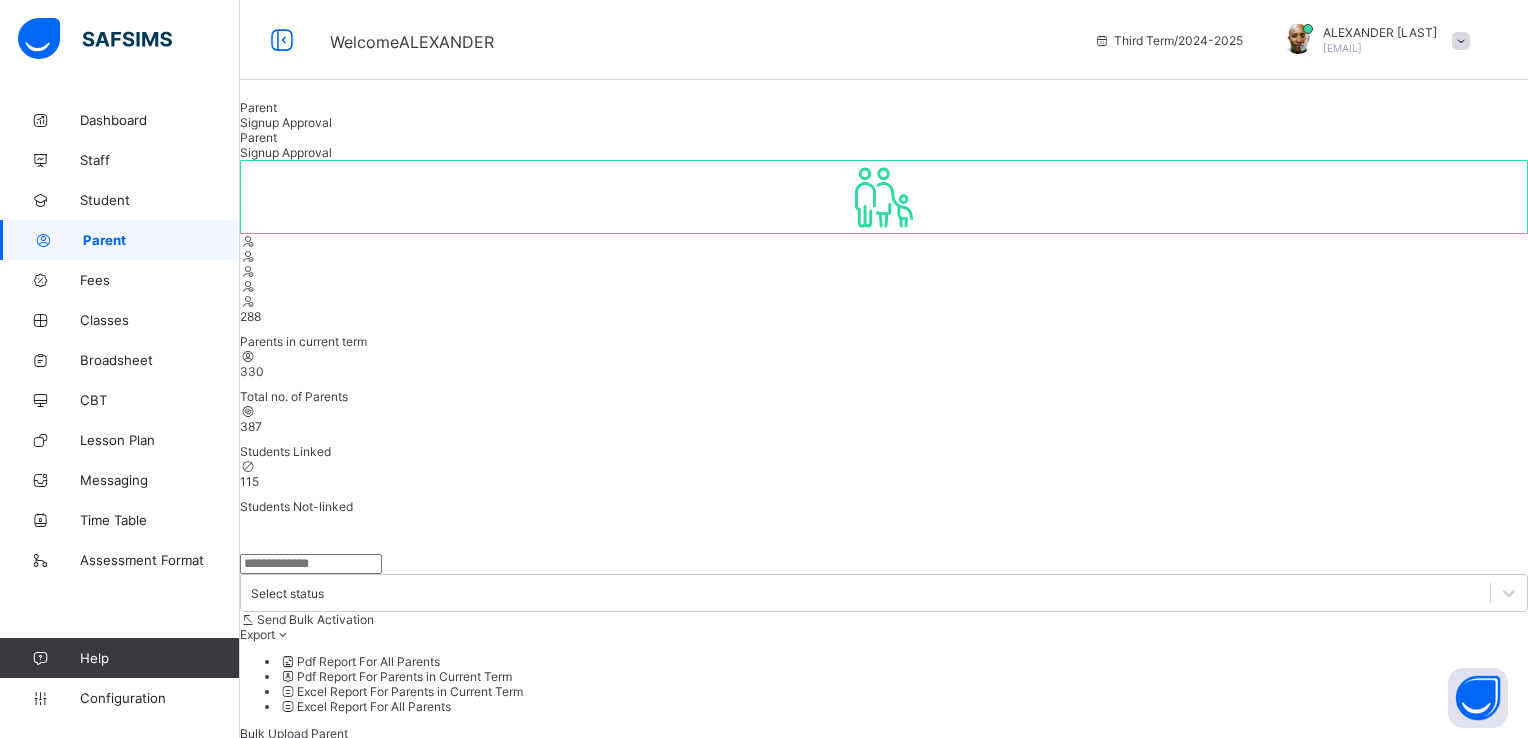 click on "option Imo focused, 8 of 37. 37 results available. Use Up and Down to choose options, press Enter to select the currently focused option, press Escape to exit the menu, press Tab to select the option and exit the menu. Select state of origin Abia Bayelsa Cross river Ebonyi Edo Ekiti Fct Imo Katsina Kwara Ogun Osun Oyo Sokoto Gombe Jigawa Nassarawa Ondo Zamfara Akwa ibom Anambra Kebbi Kaduna Kano Adamawa Enugu Lagos Bauchi Benue Borno Delta Kogi Niger Plateau Rivers Taraba Yobe" at bounding box center (884, 4373) 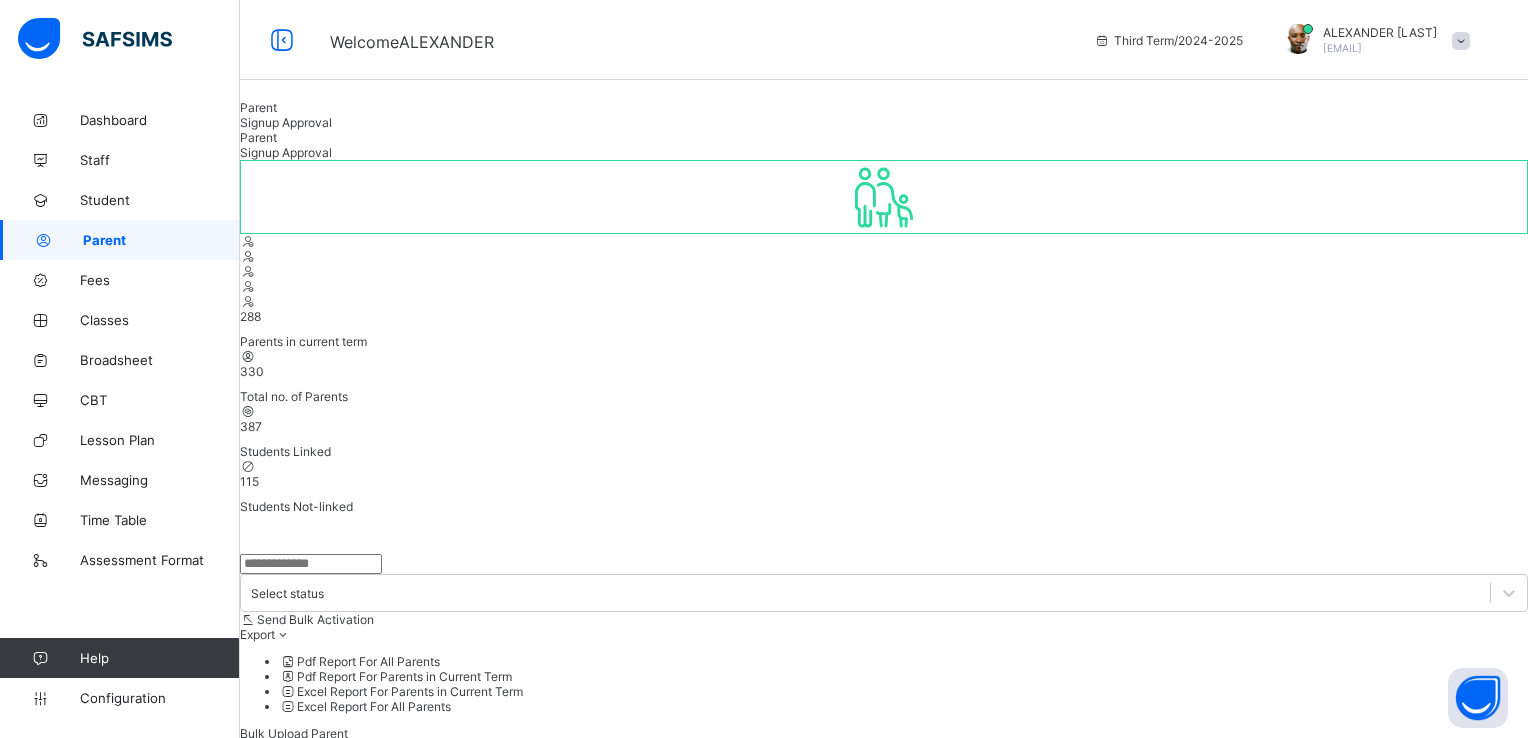 scroll, scrollTop: 253, scrollLeft: 0, axis: vertical 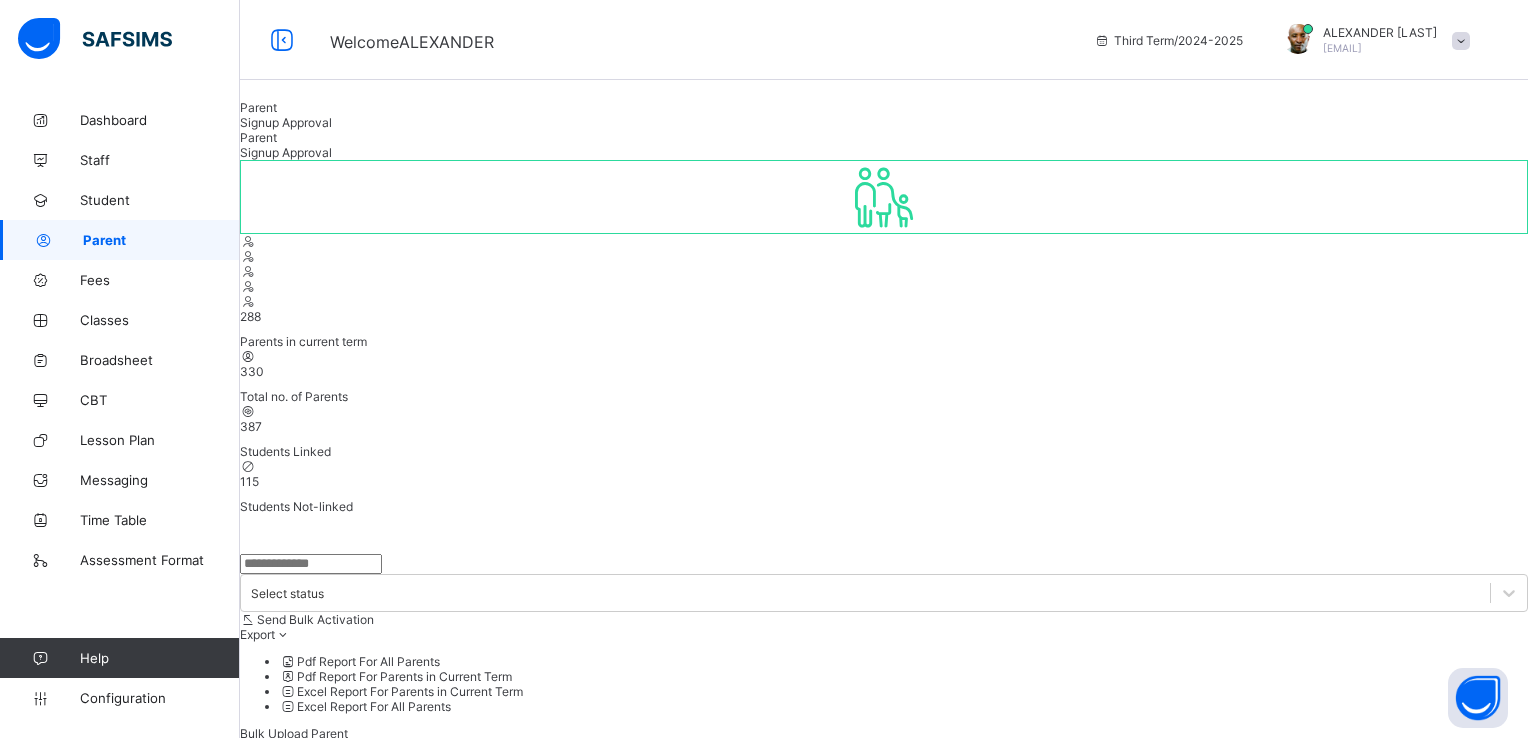click 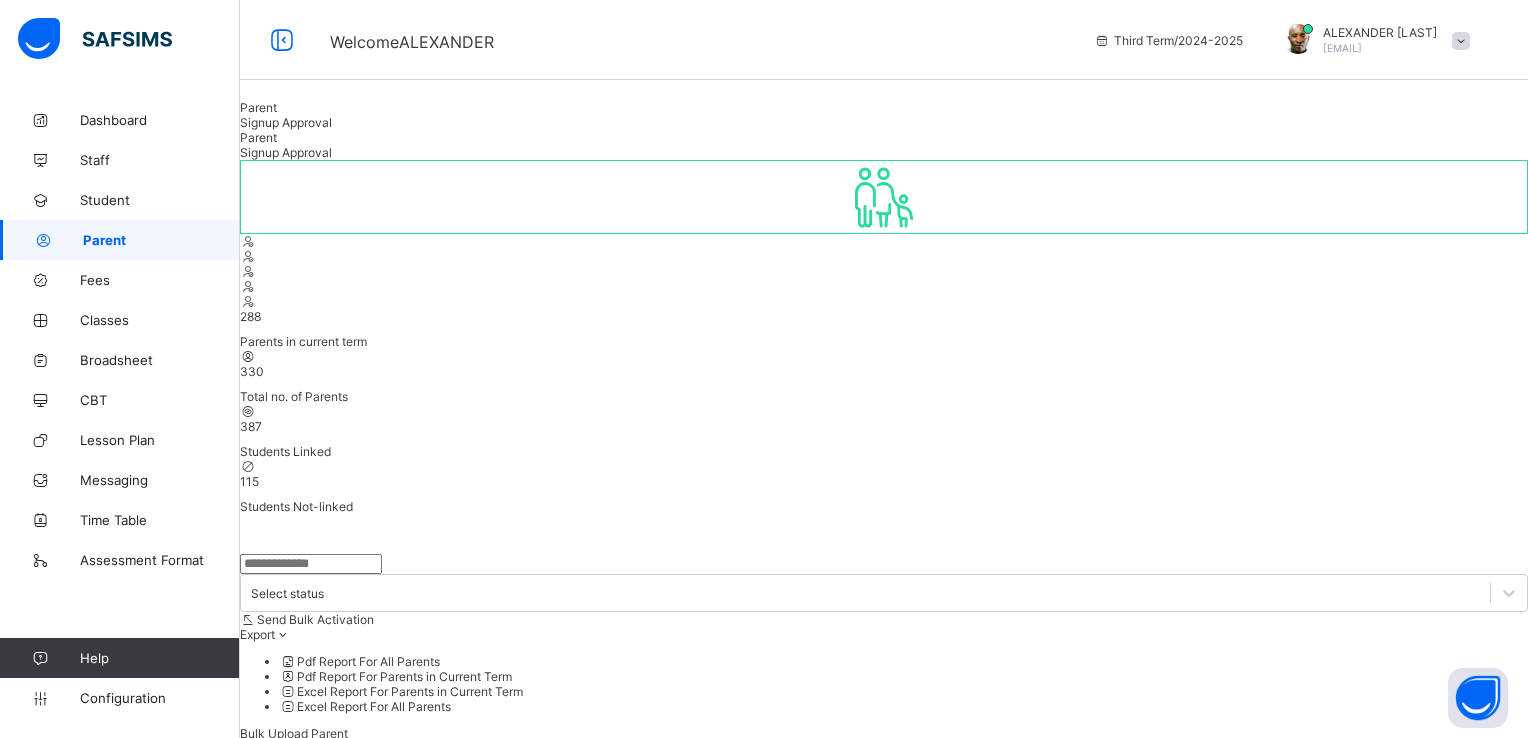 click on "Atiba" at bounding box center (884, 4219) 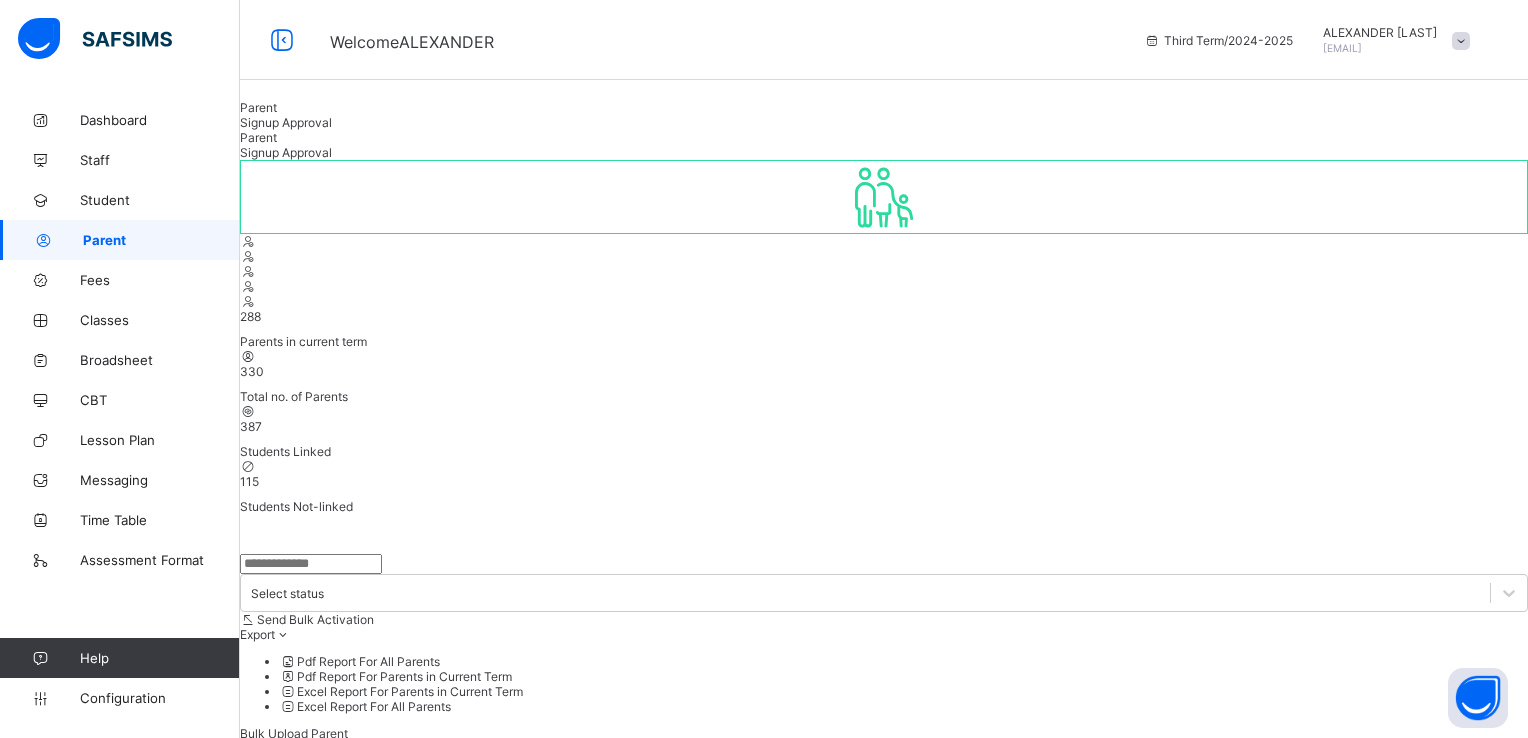 scroll, scrollTop: 345, scrollLeft: 0, axis: vertical 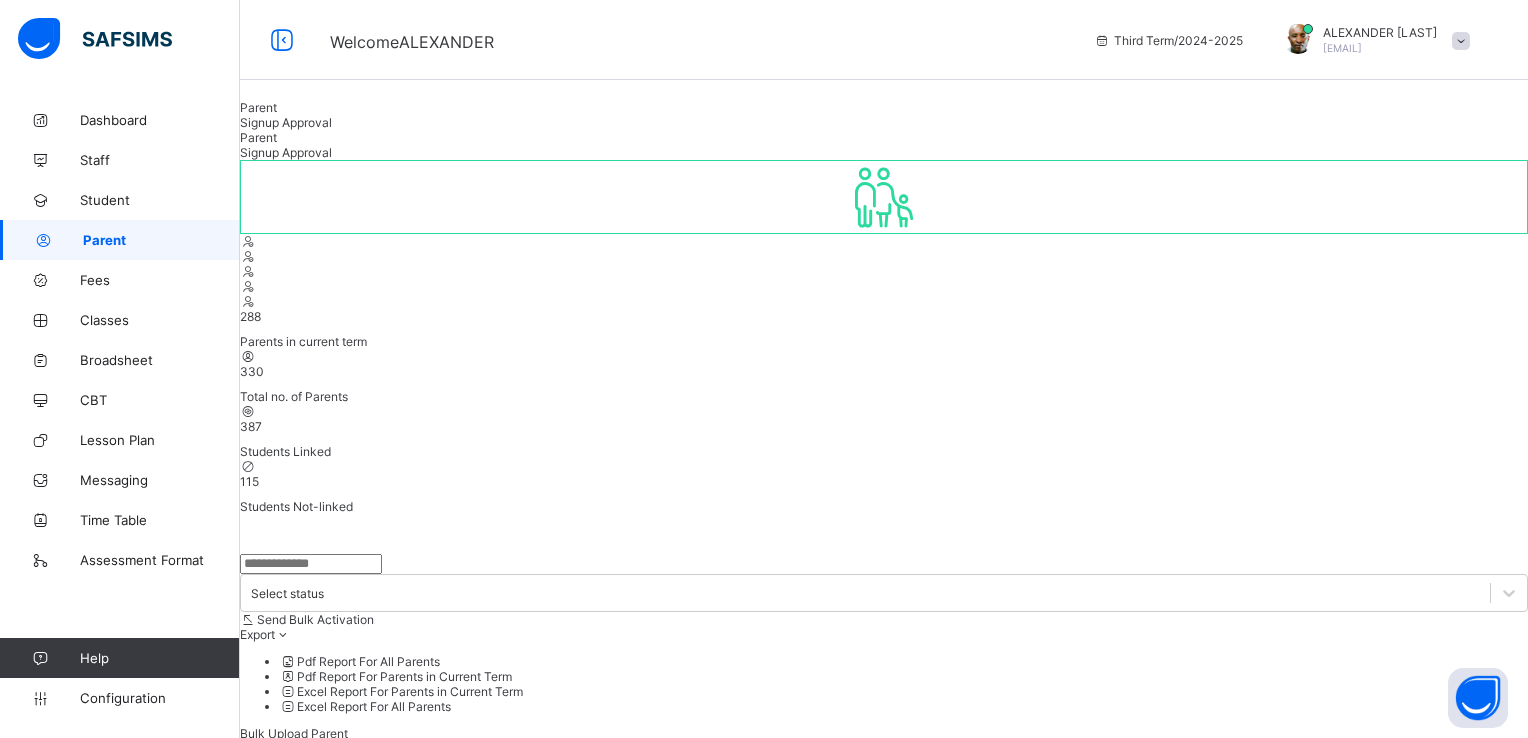 type on "**********" 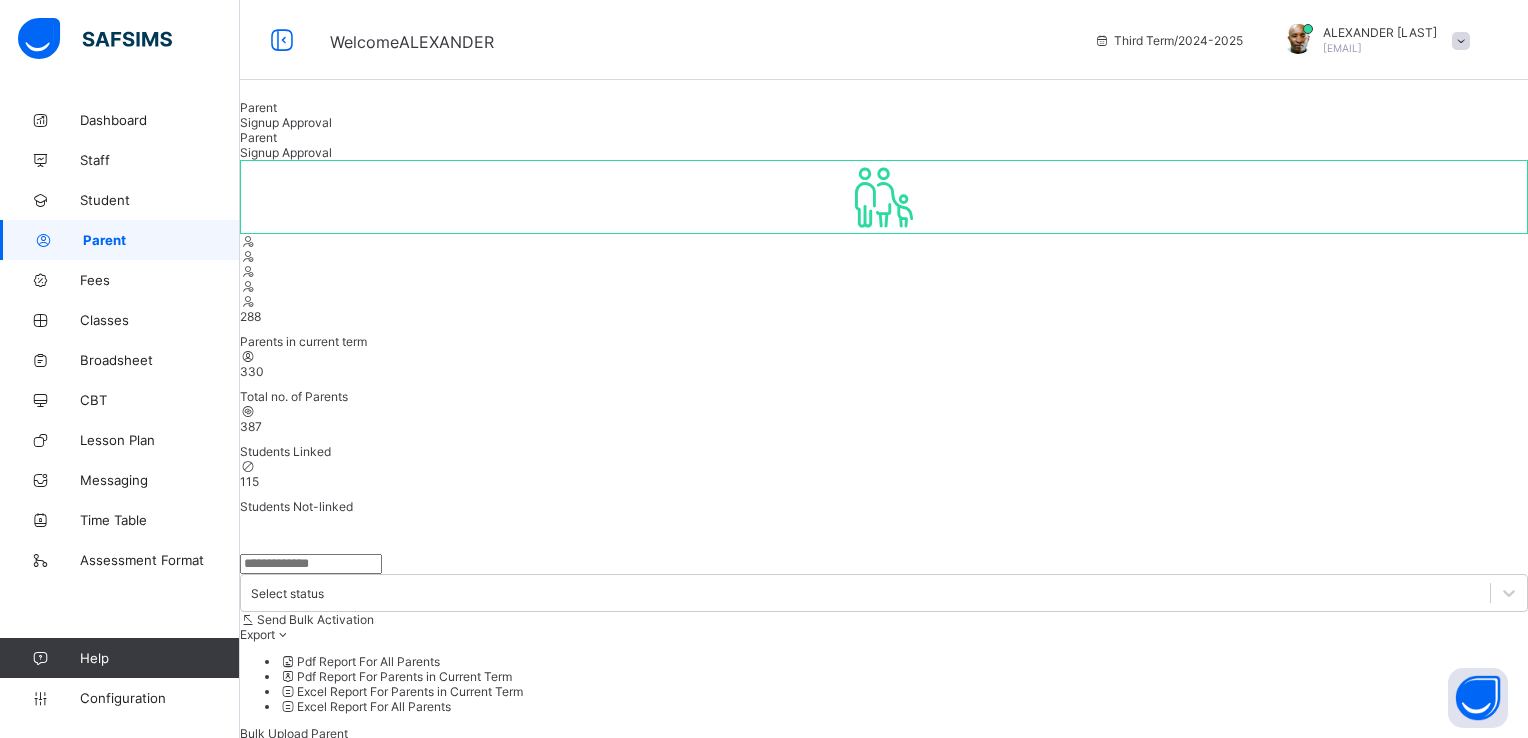 click on "Father" at bounding box center [884, 4431] 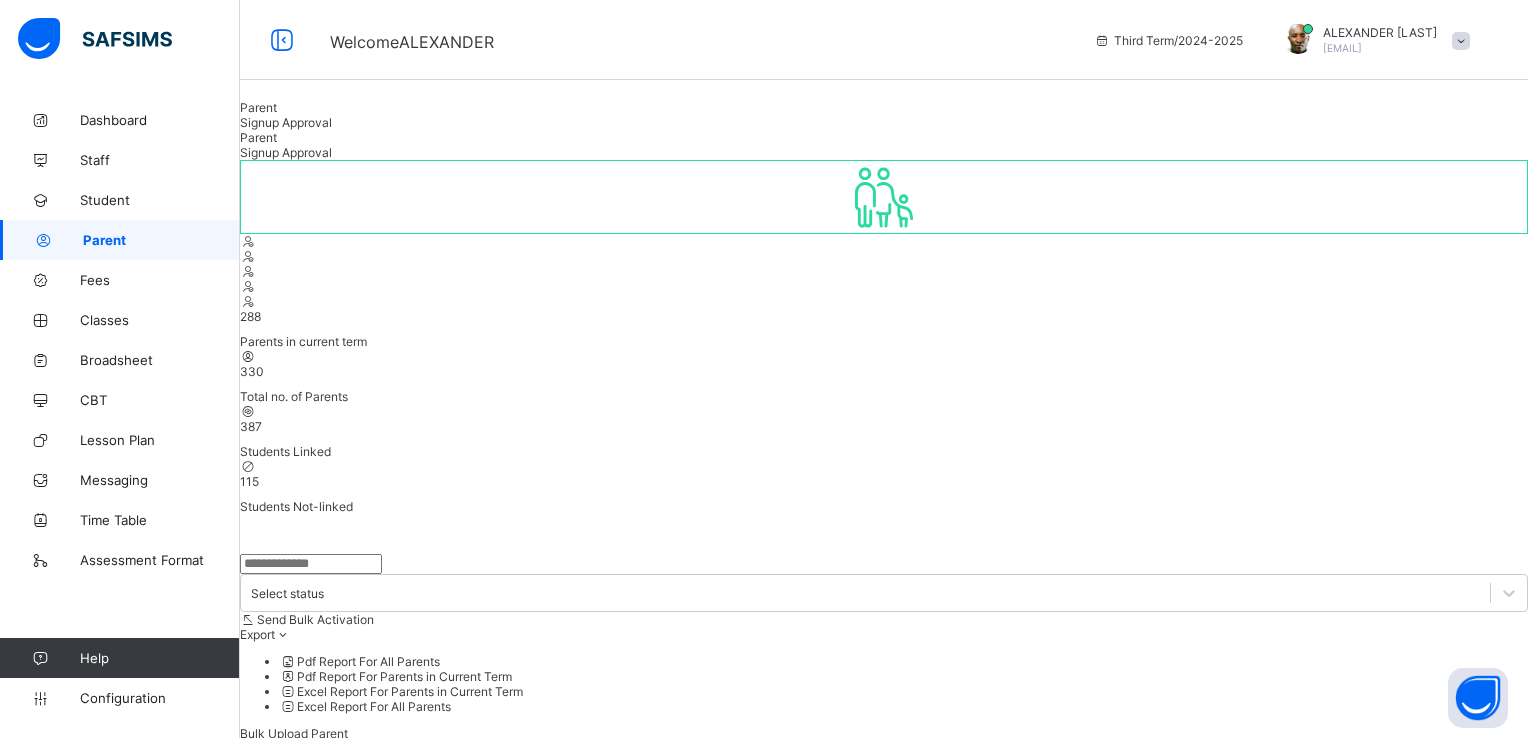scroll, scrollTop: 268, scrollLeft: 0, axis: vertical 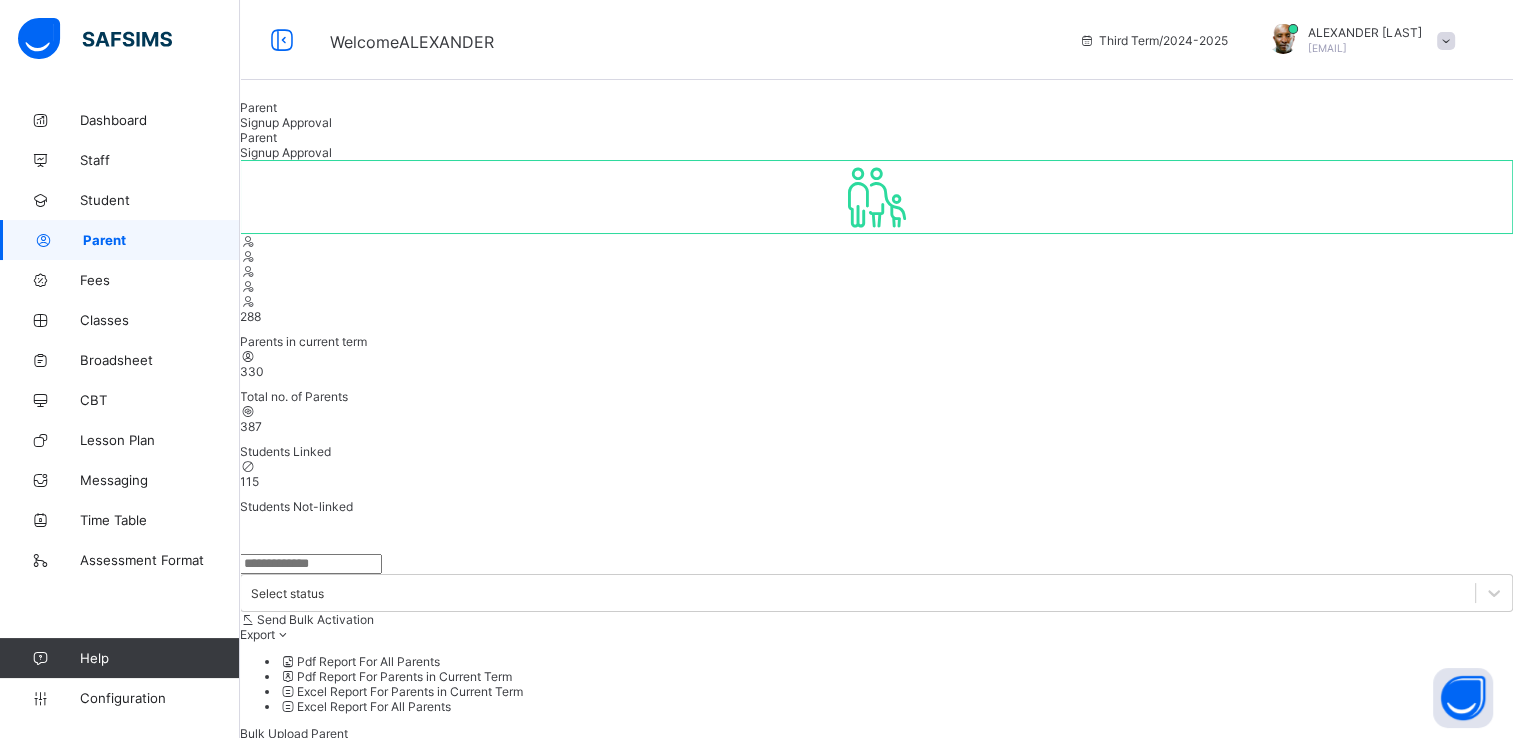 click at bounding box center (311, 564) 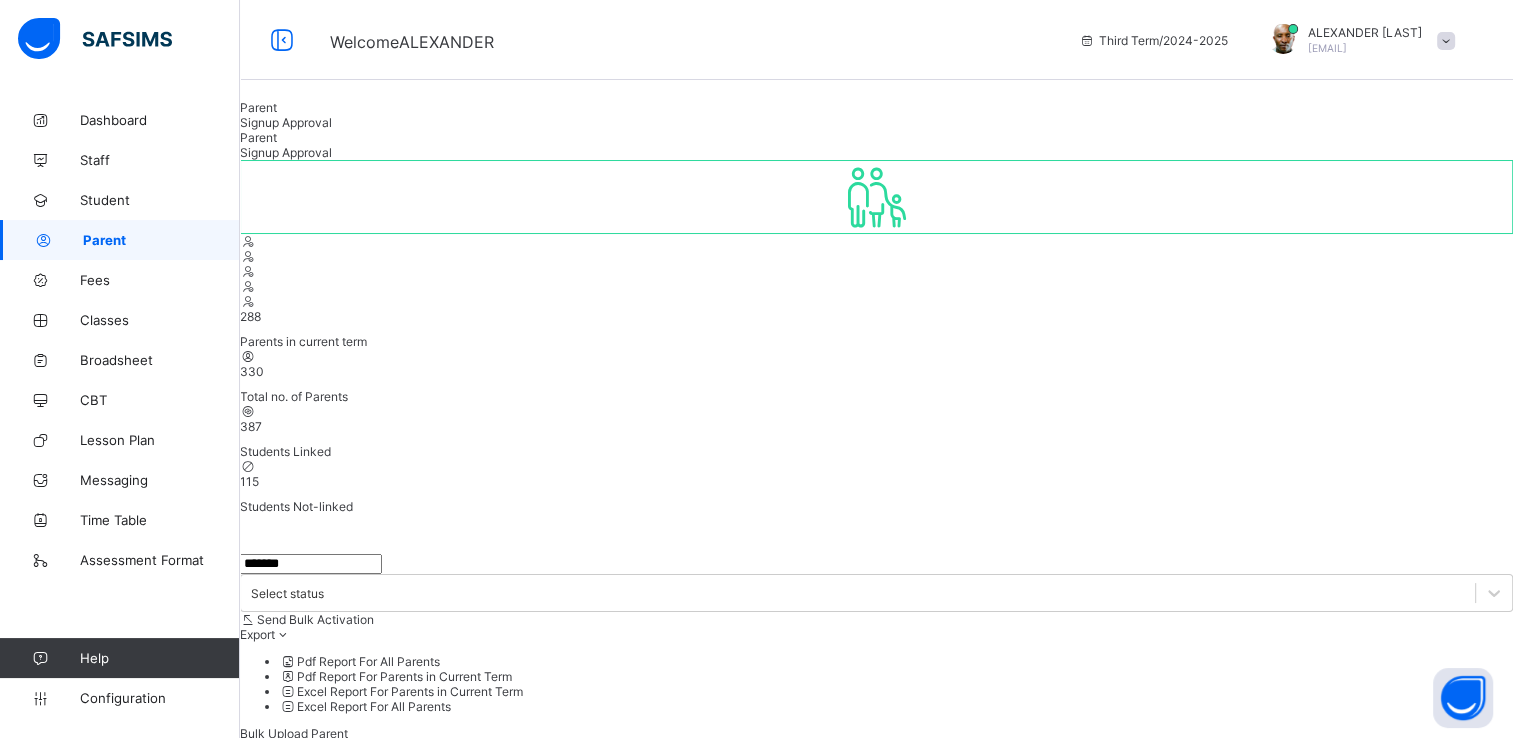 type on "*******" 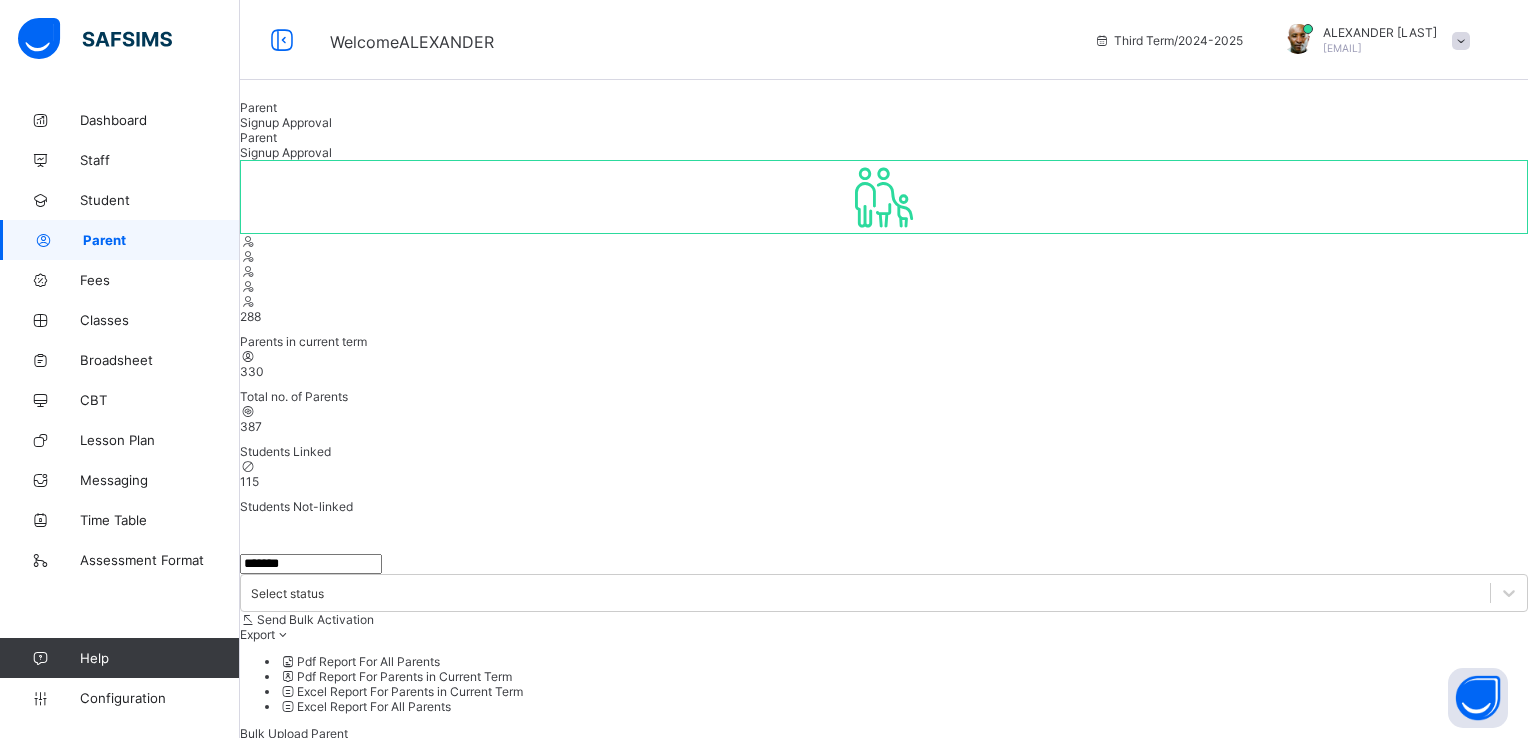 click at bounding box center (341, 1839) 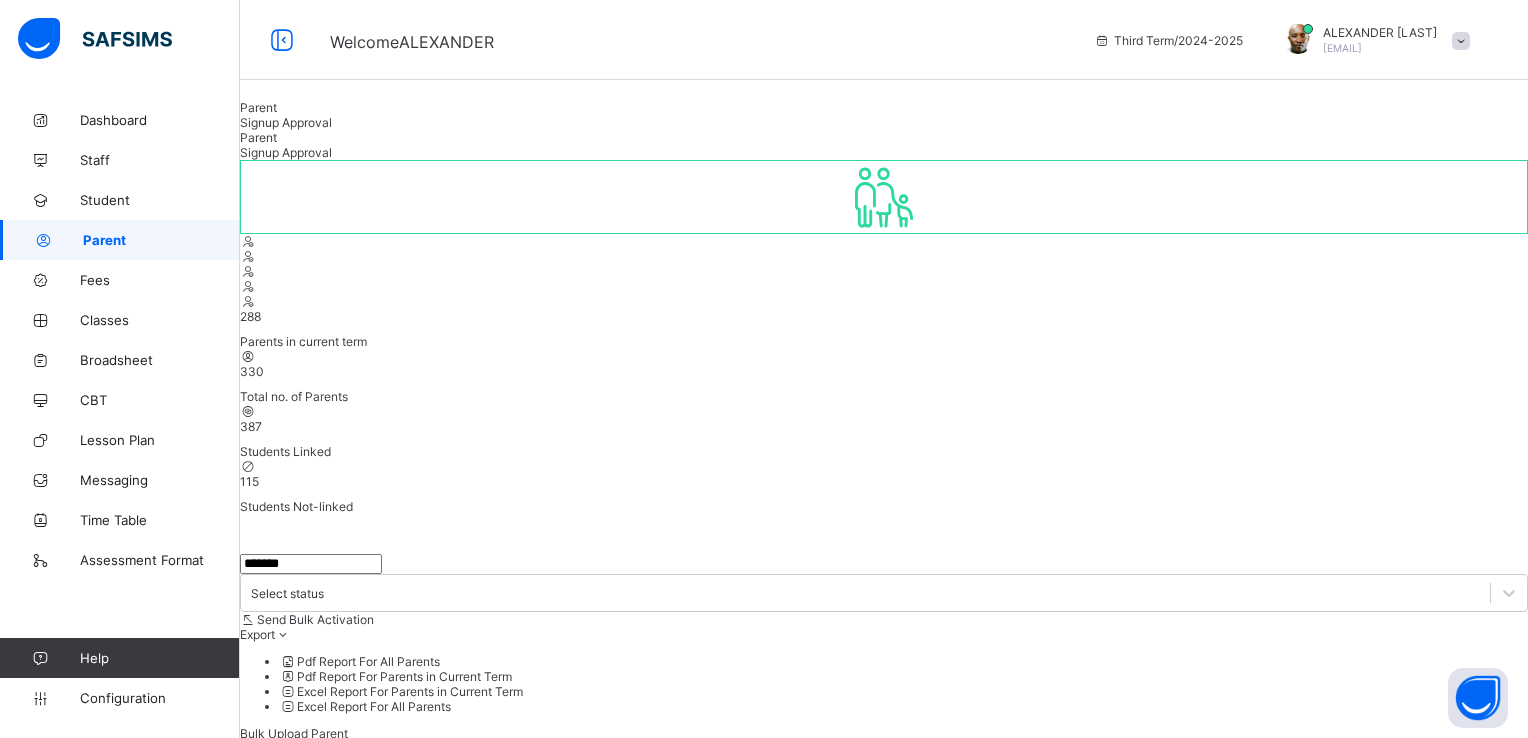 scroll, scrollTop: 268, scrollLeft: 0, axis: vertical 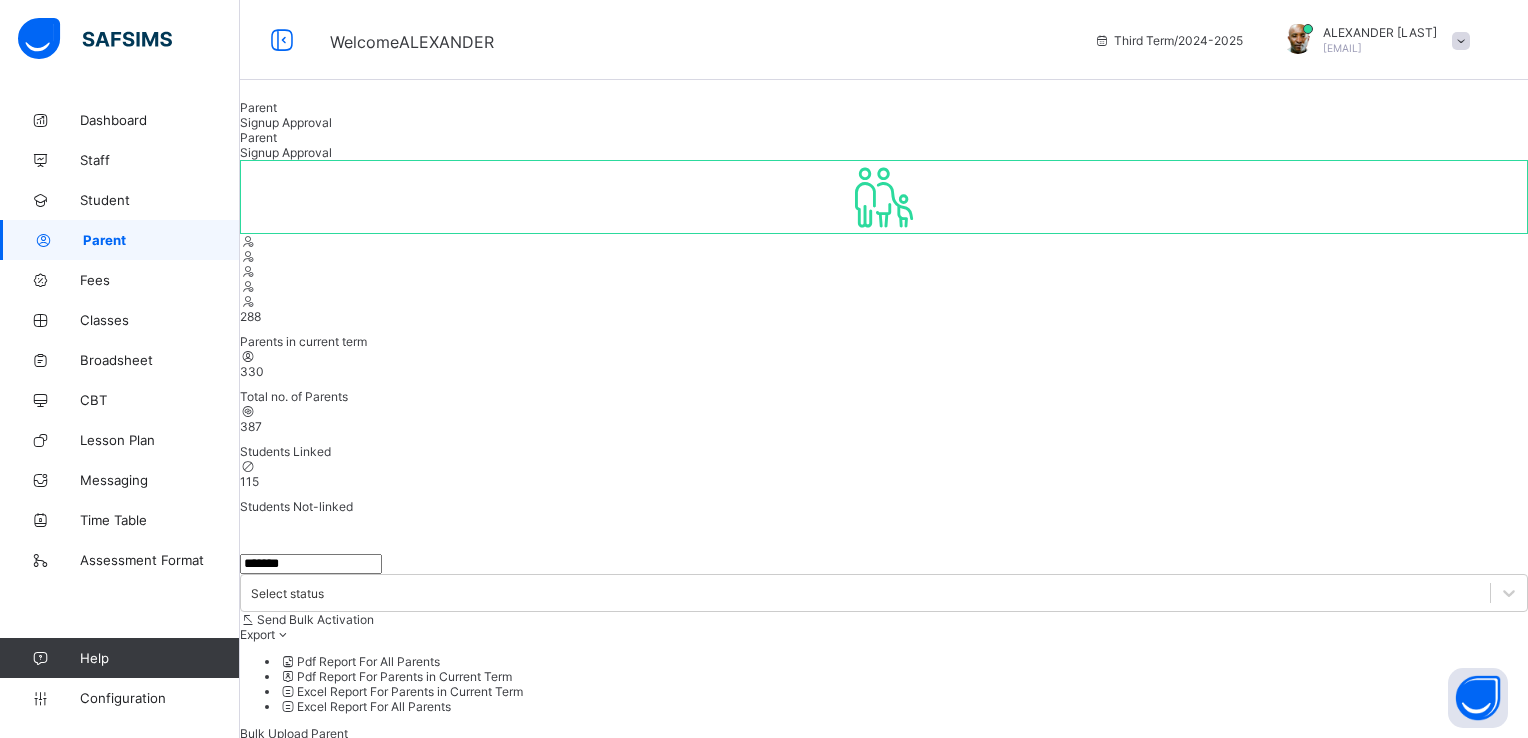 click at bounding box center [304, 2538] 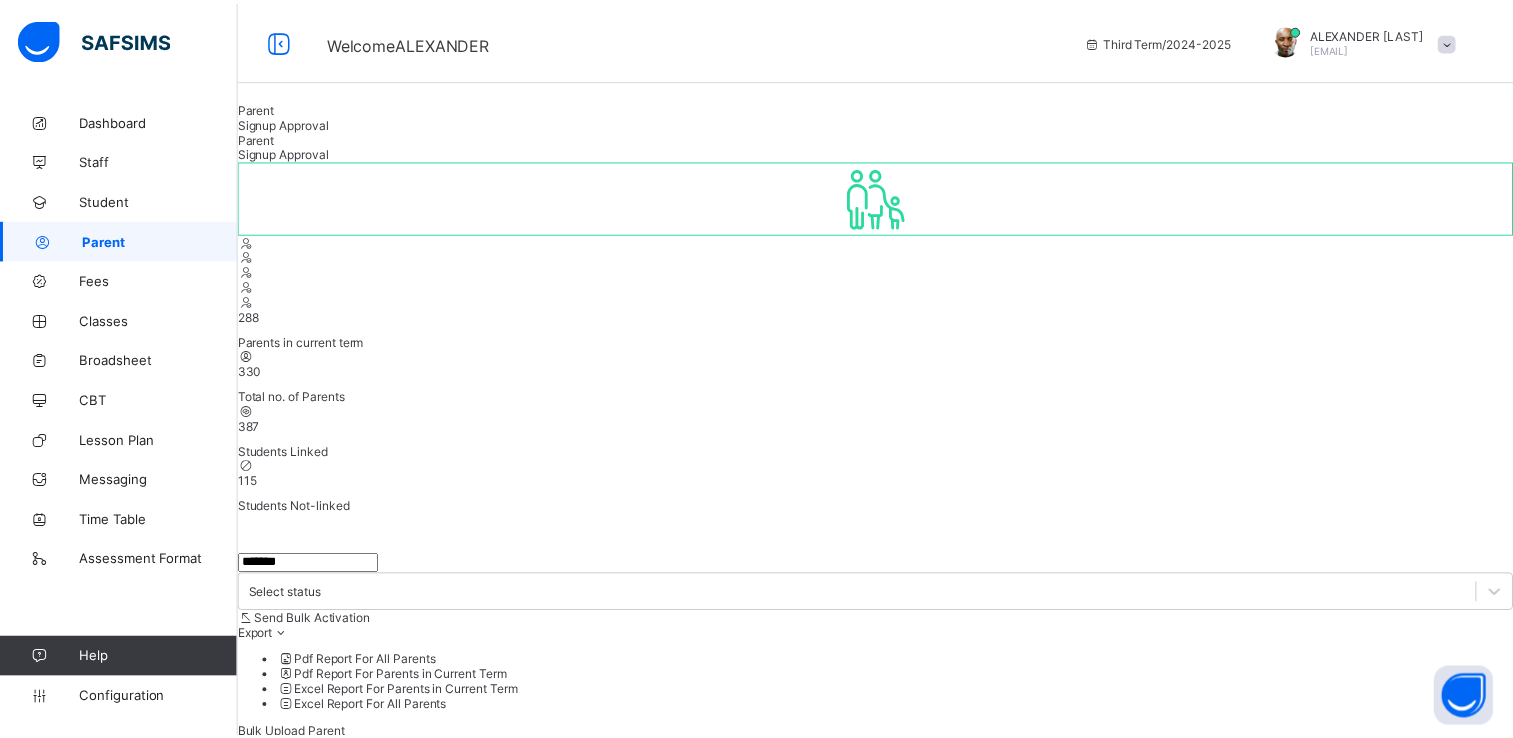 scroll, scrollTop: 541, scrollLeft: 0, axis: vertical 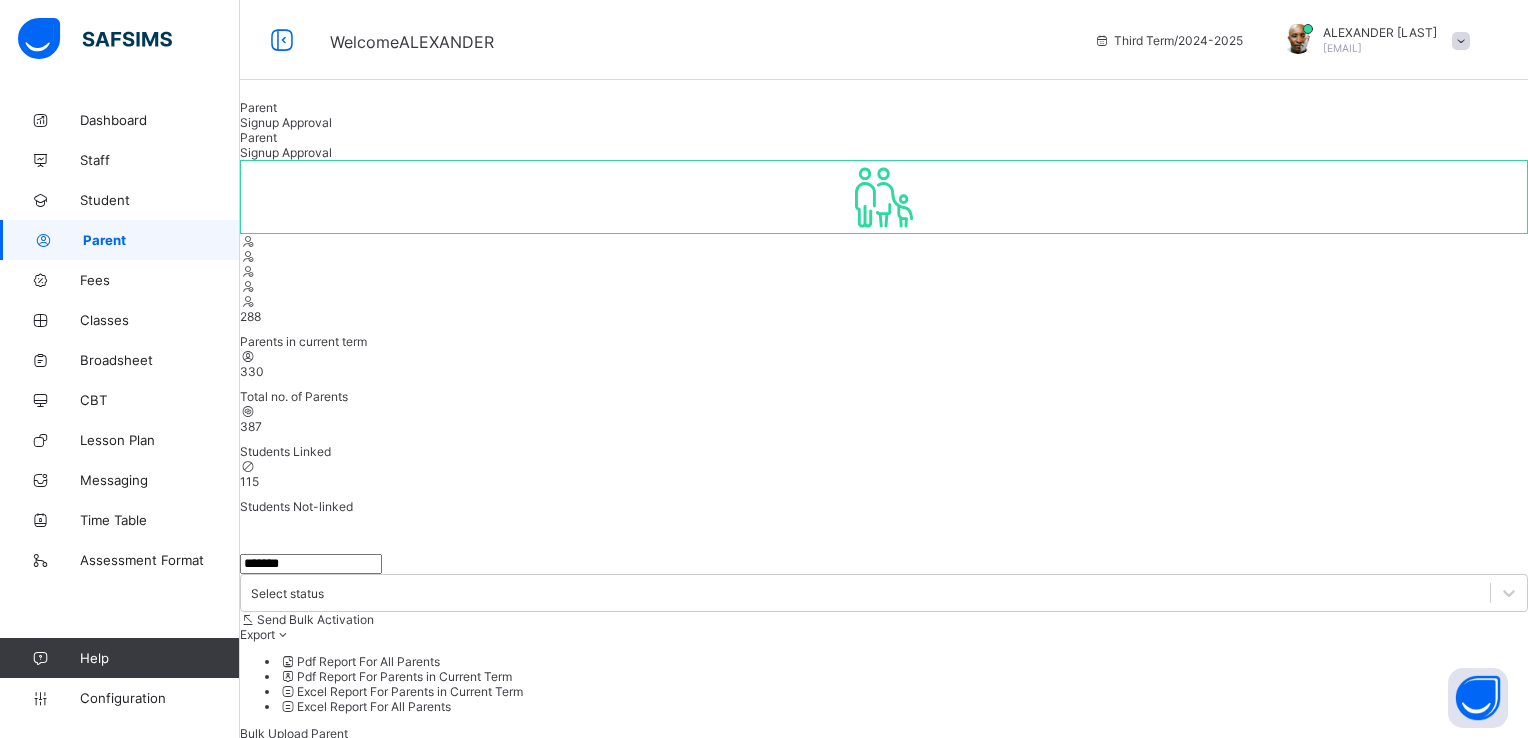 click at bounding box center (281, 3528) 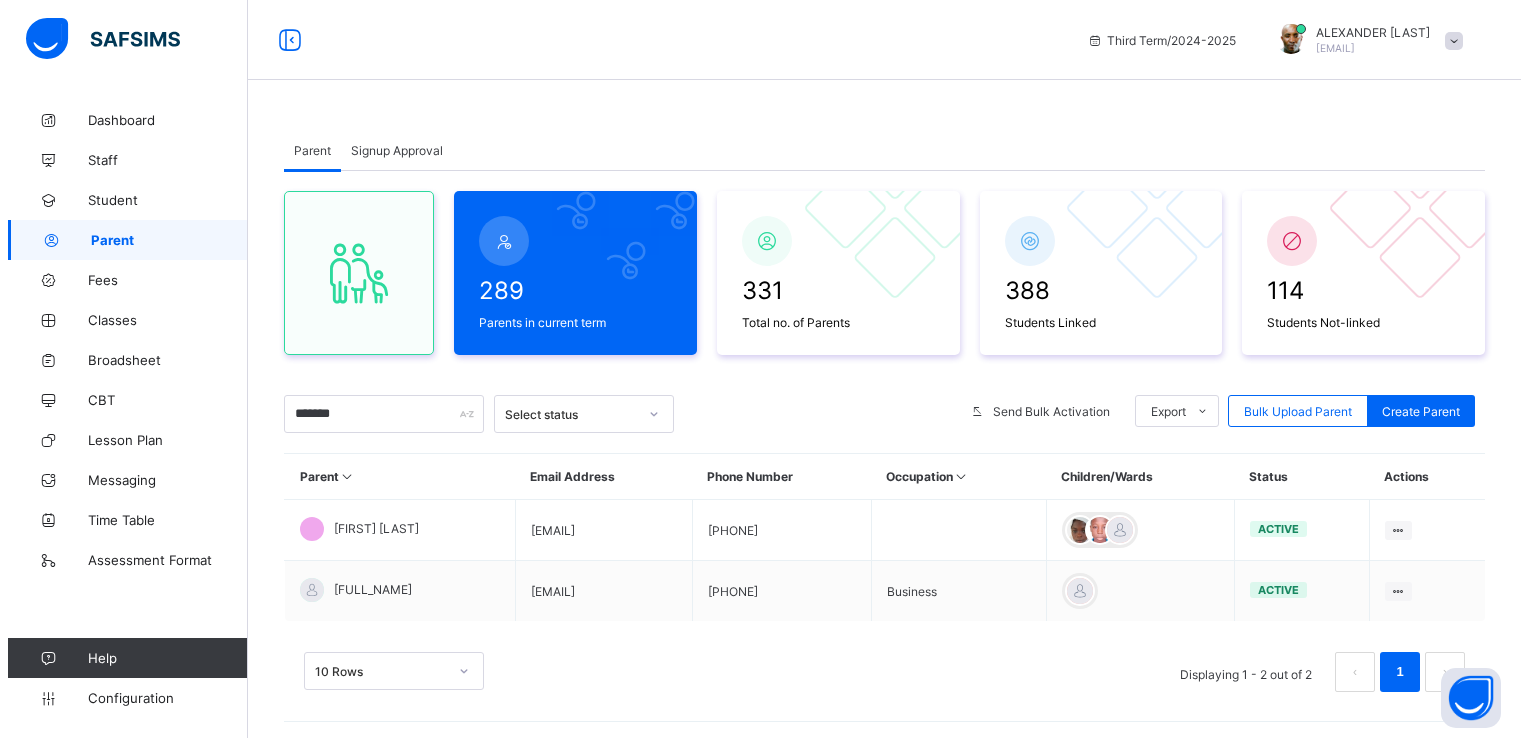 scroll, scrollTop: 0, scrollLeft: 0, axis: both 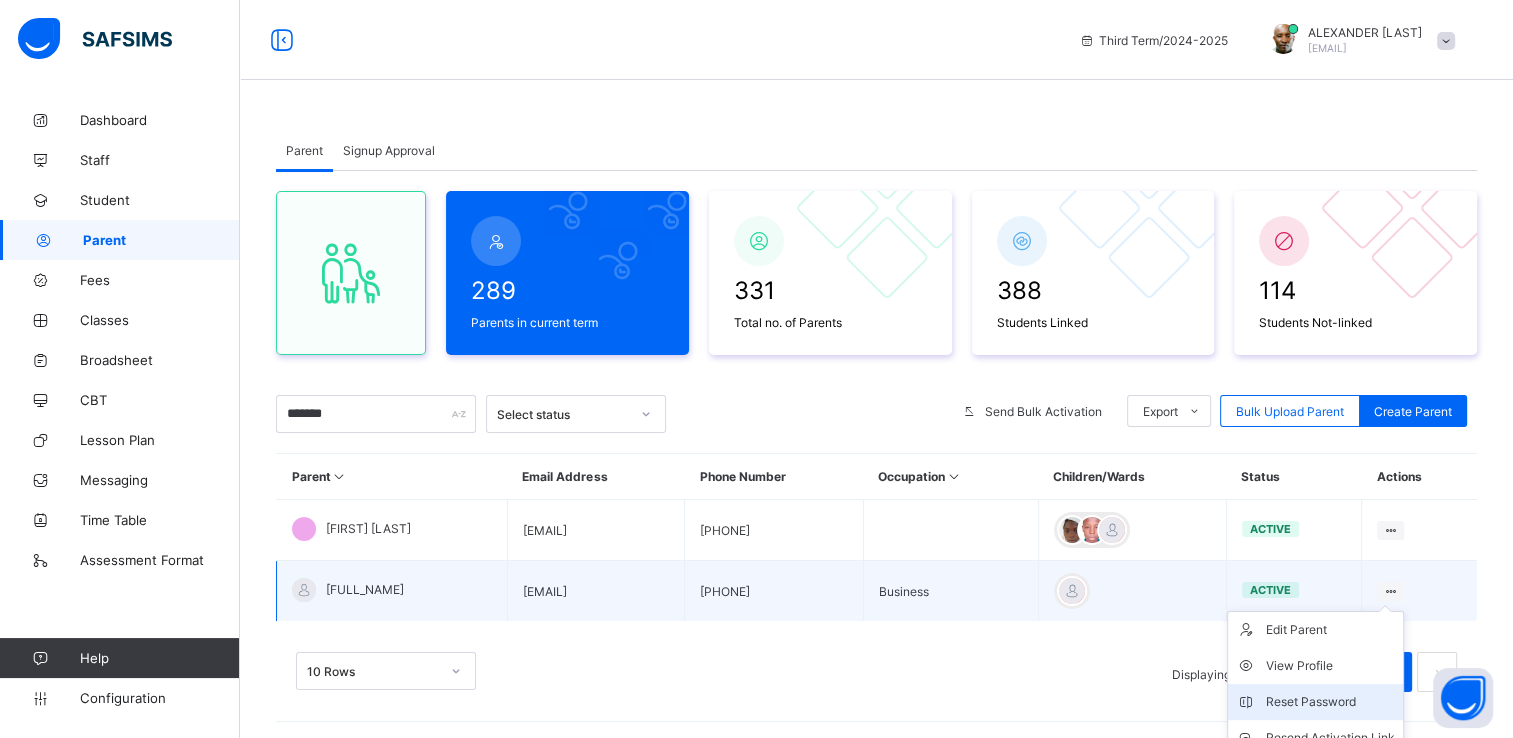 click on "Reset Password" at bounding box center (1330, 702) 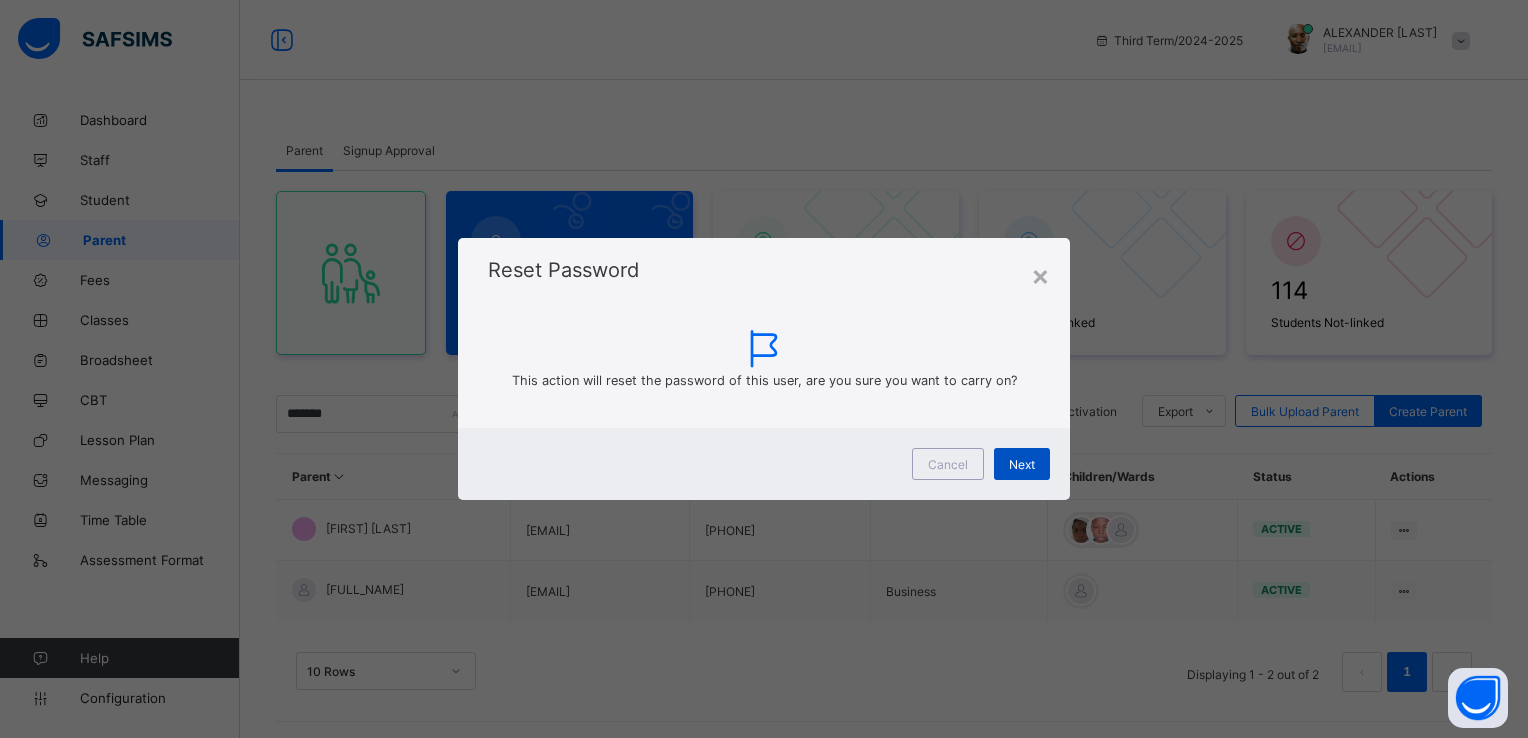 click on "Next" at bounding box center [1022, 464] 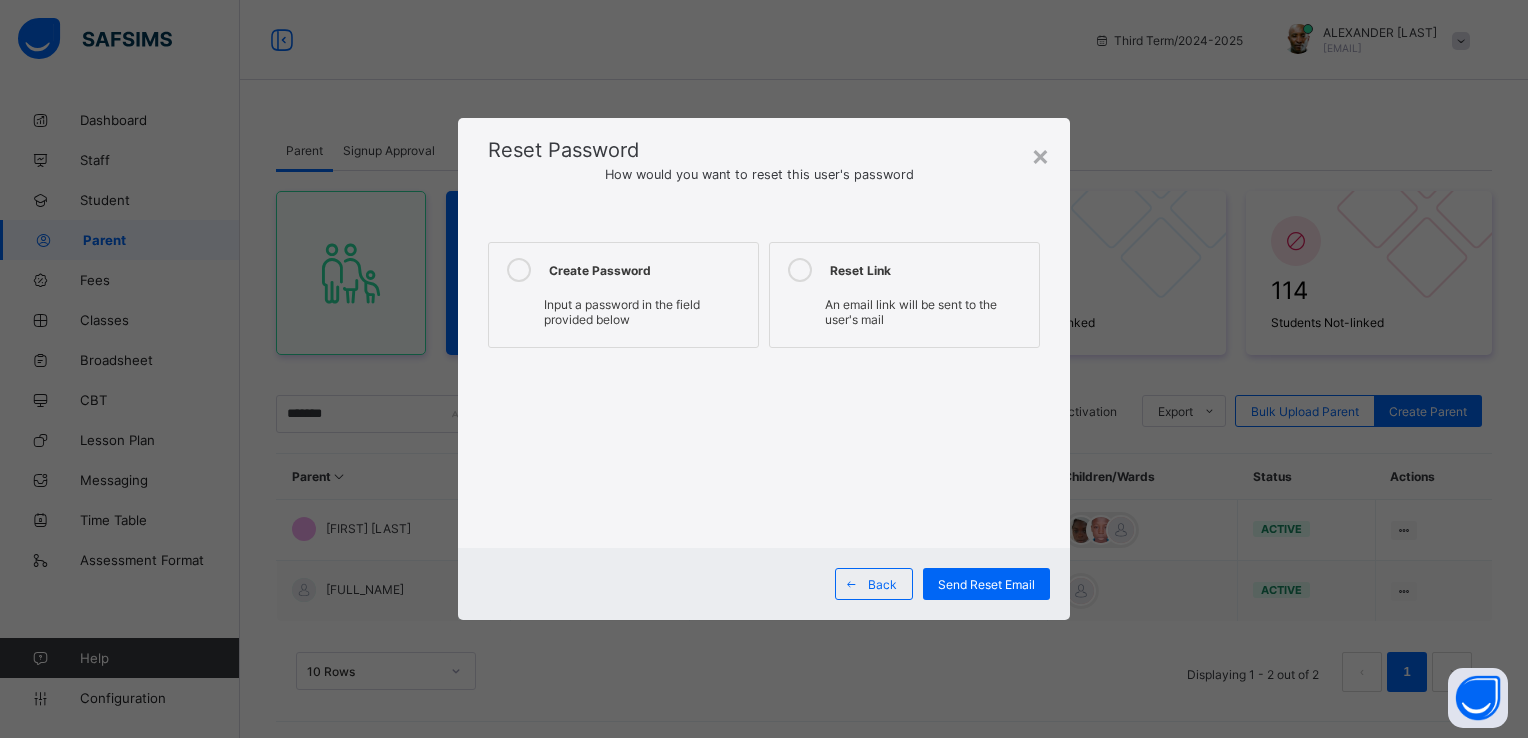 click at bounding box center [519, 270] 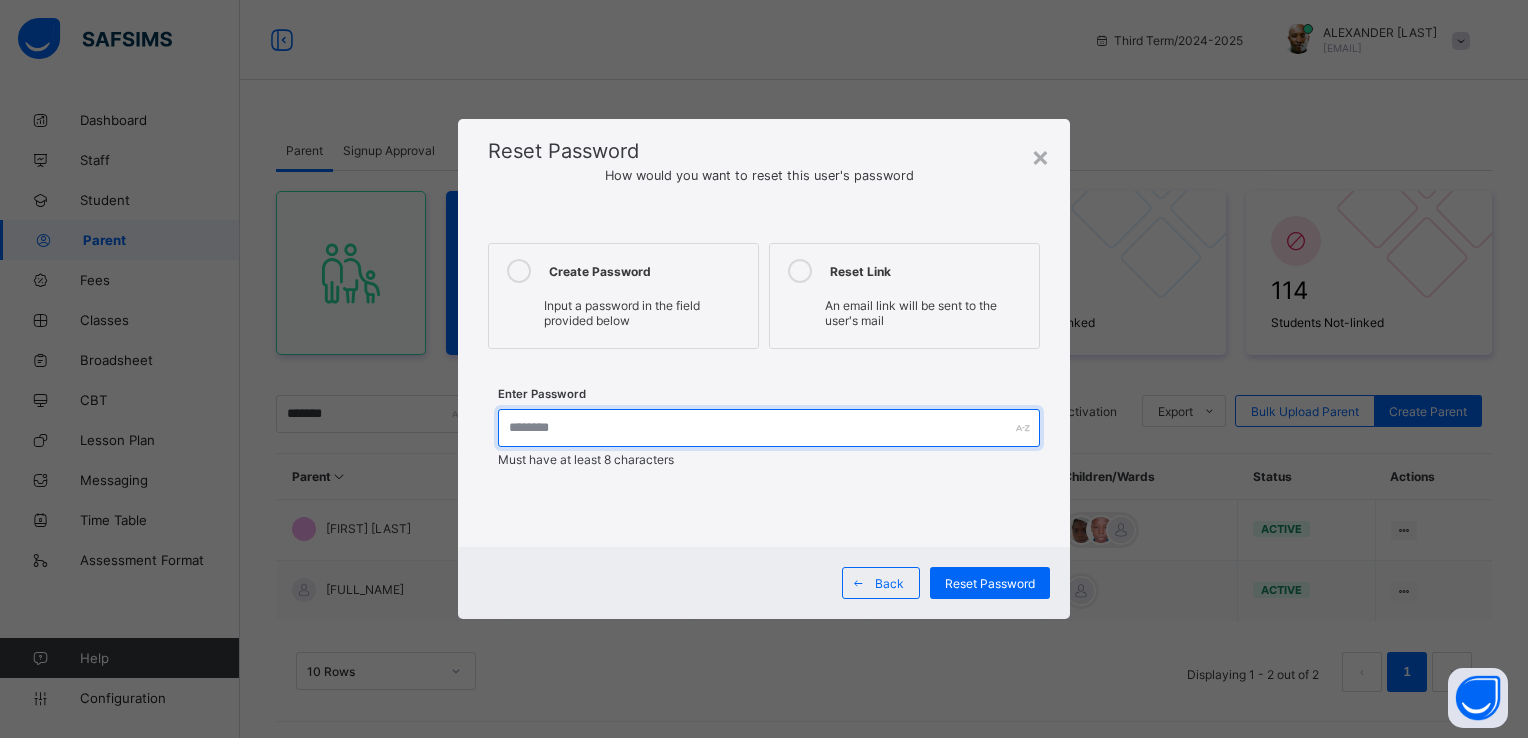 click at bounding box center (768, 428) 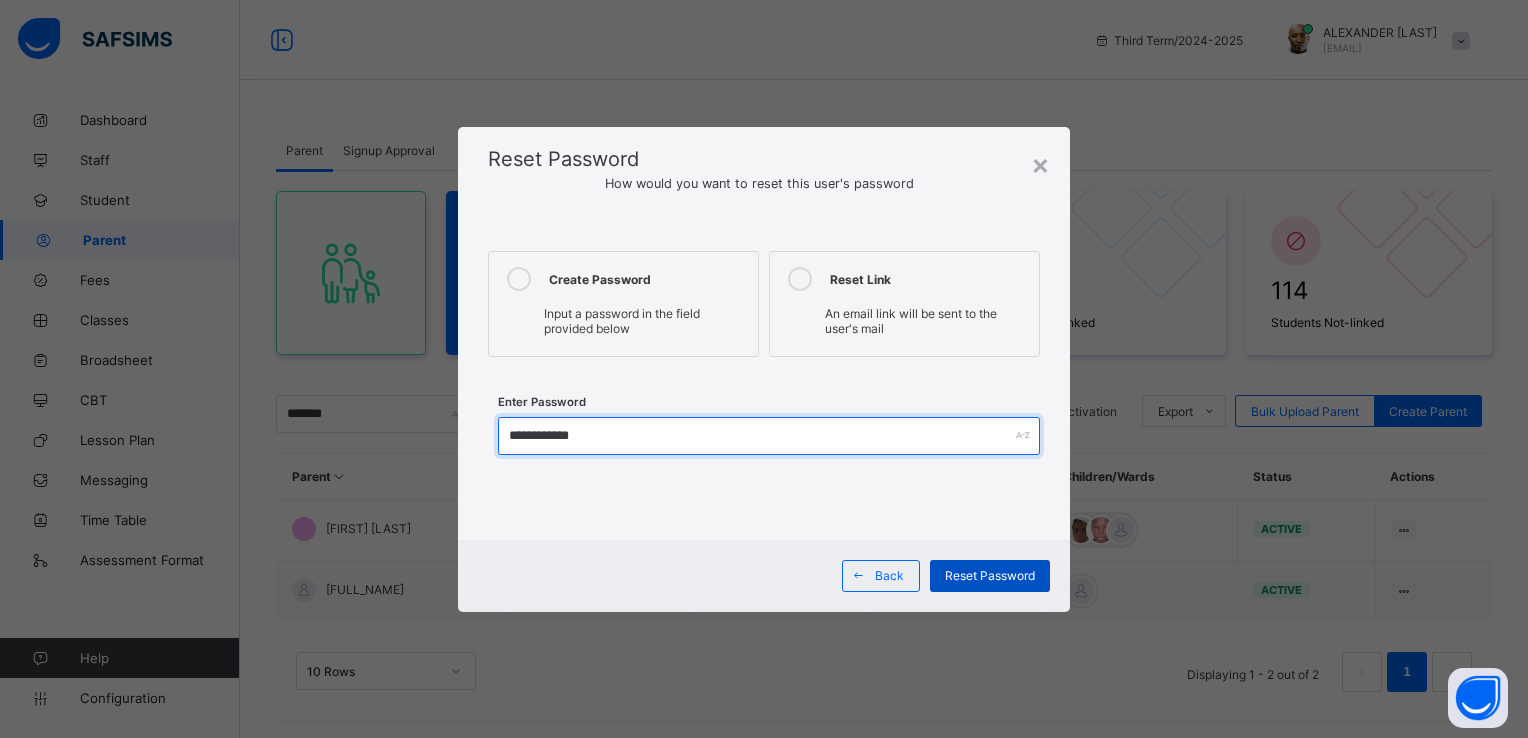 type on "**********" 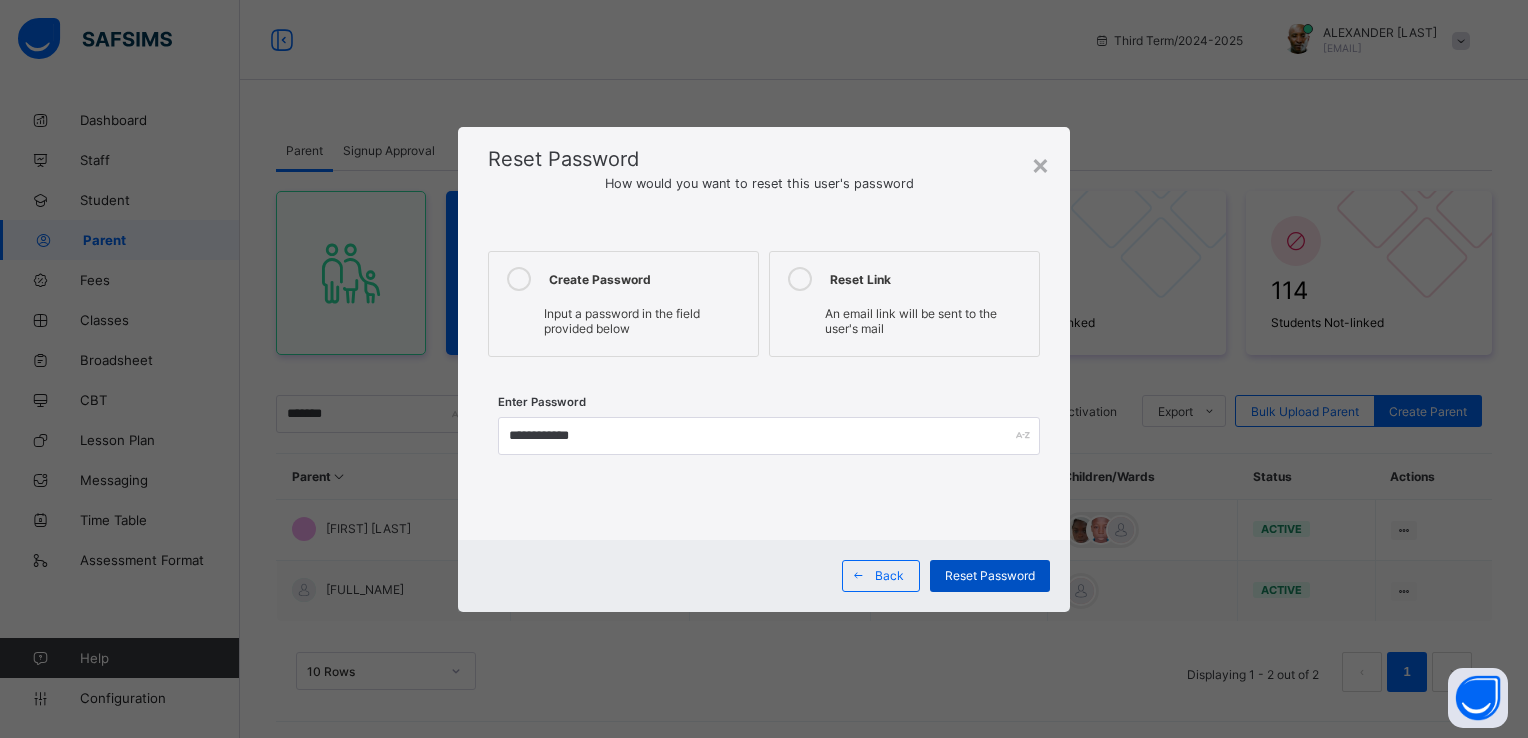 click on "Reset Password" at bounding box center (990, 575) 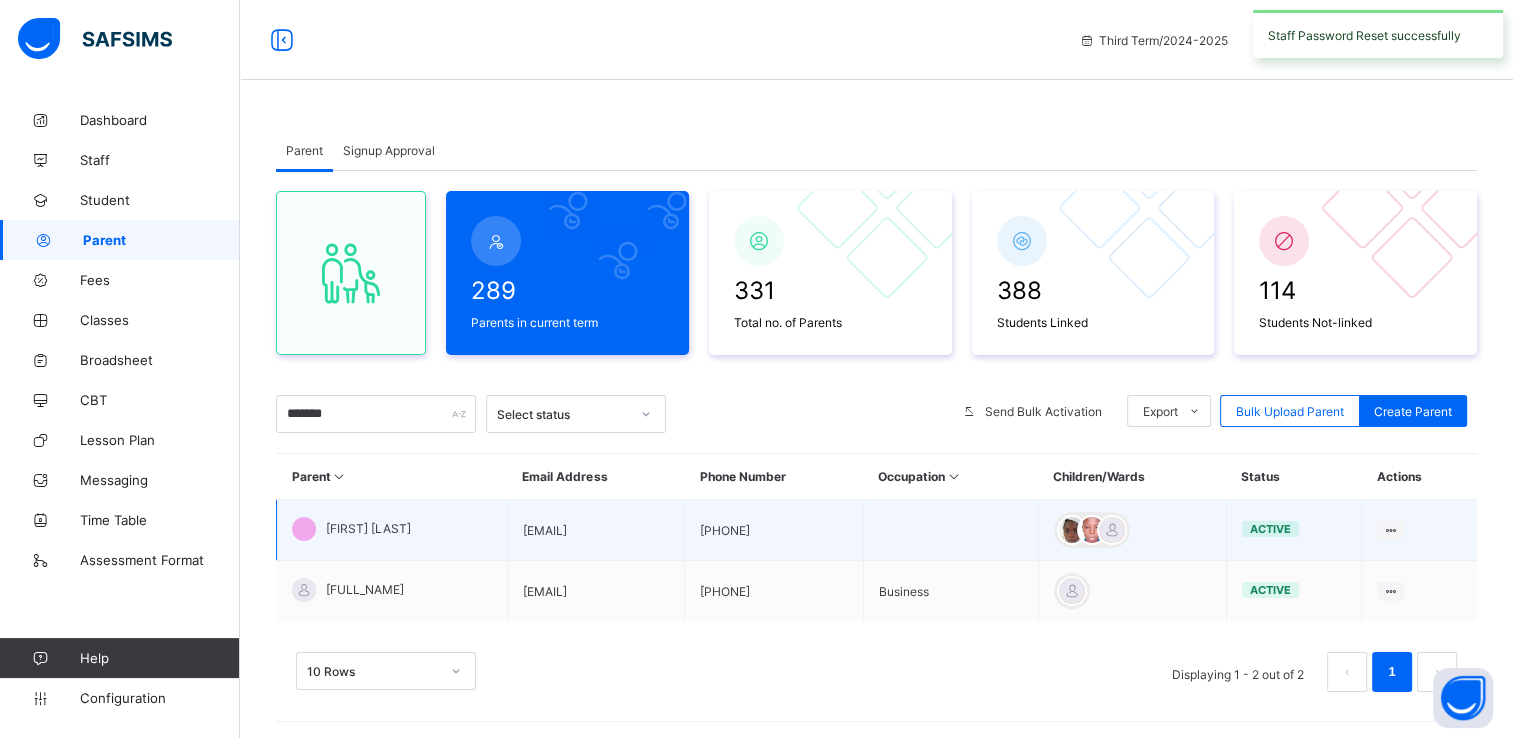 drag, startPoint x: 753, startPoint y: 531, endPoint x: 567, endPoint y: 534, distance: 186.02419 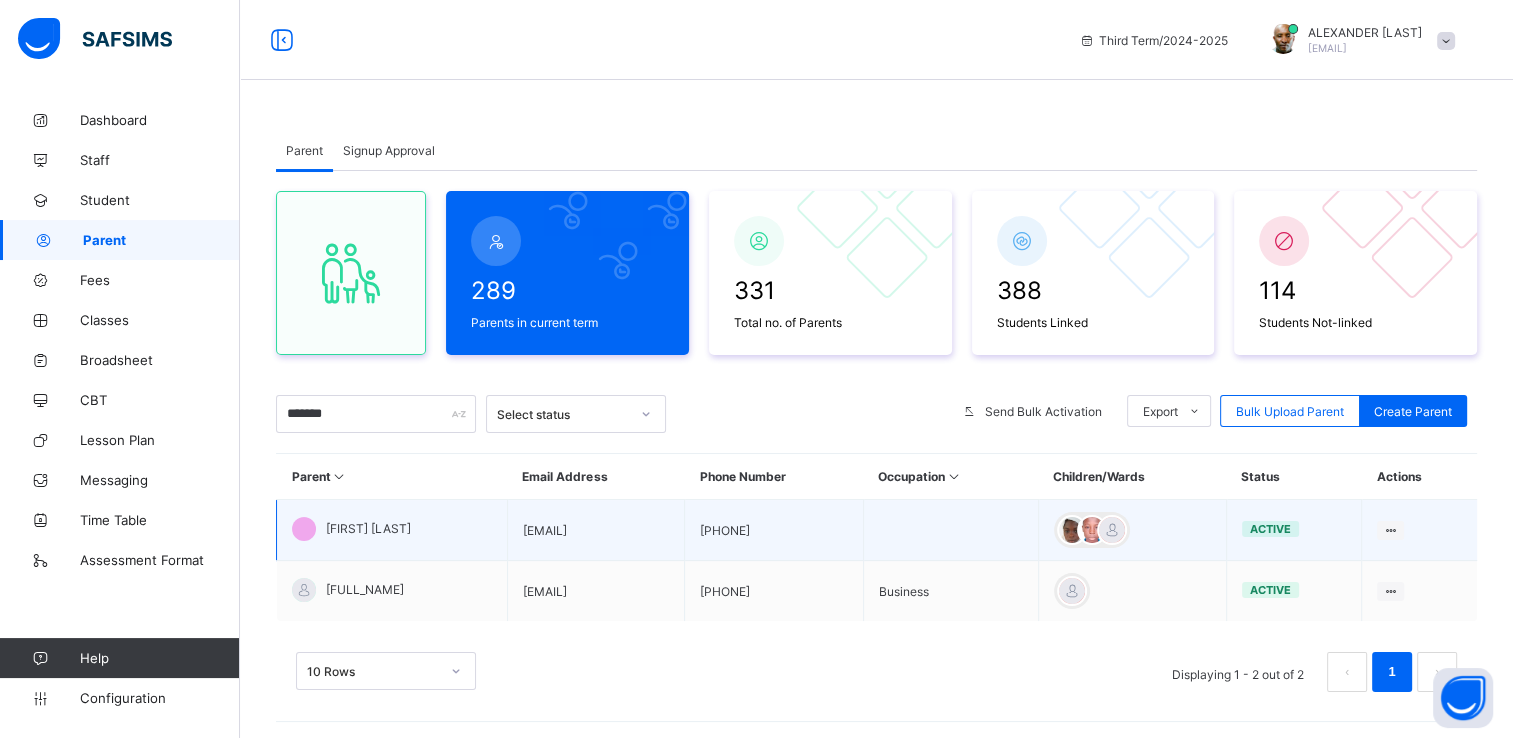 copy on "[EMAIL]" 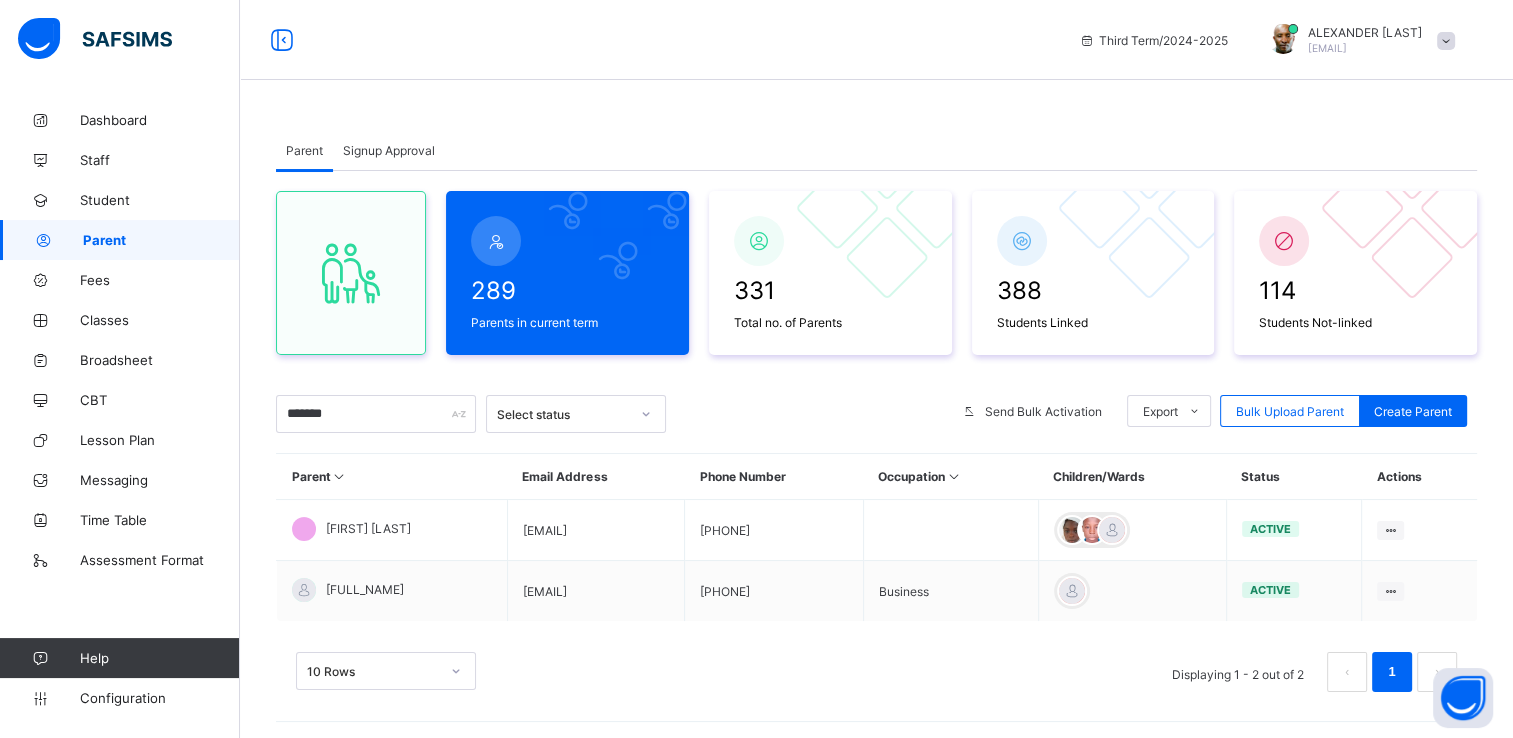 click on "Parent Signup Approval Parent Signup Approval 289 Parents in current term 331 Total no. of Parents 388 Students Linked 114 Students Not-linked ******* Select status Send Bulk Activation Export Pdf Report For All Parents Pdf Report For Parents in Current Term Excel Report For Parents in Current Term Excel Report For All Parents   Bulk Upload Parent Create Parent Parent Email Address Phone Number Occupation Children/Wards Status Actions [LAST]  [FIRST] [EMAIL] [PHONE] active Edit Parent View Profile Reset Password Resend Activation Link Change Email Link Children Delete Parent [FULL_NAME] [EMAIL] [PHONE] Business  active Edit Parent View Profile Reset Password Resend Activation Link Change Email Link Children Delete Parent 10 Rows Displaying 1 - 2 out of 2 1 × Delete Parent This action would delete  [FULL_NAME]  from the system. Are you sure you want to carry on? Cancel Yes, Delete Parent × Send Bulk Activation Link Cancel Yes, send" at bounding box center (876, 431) 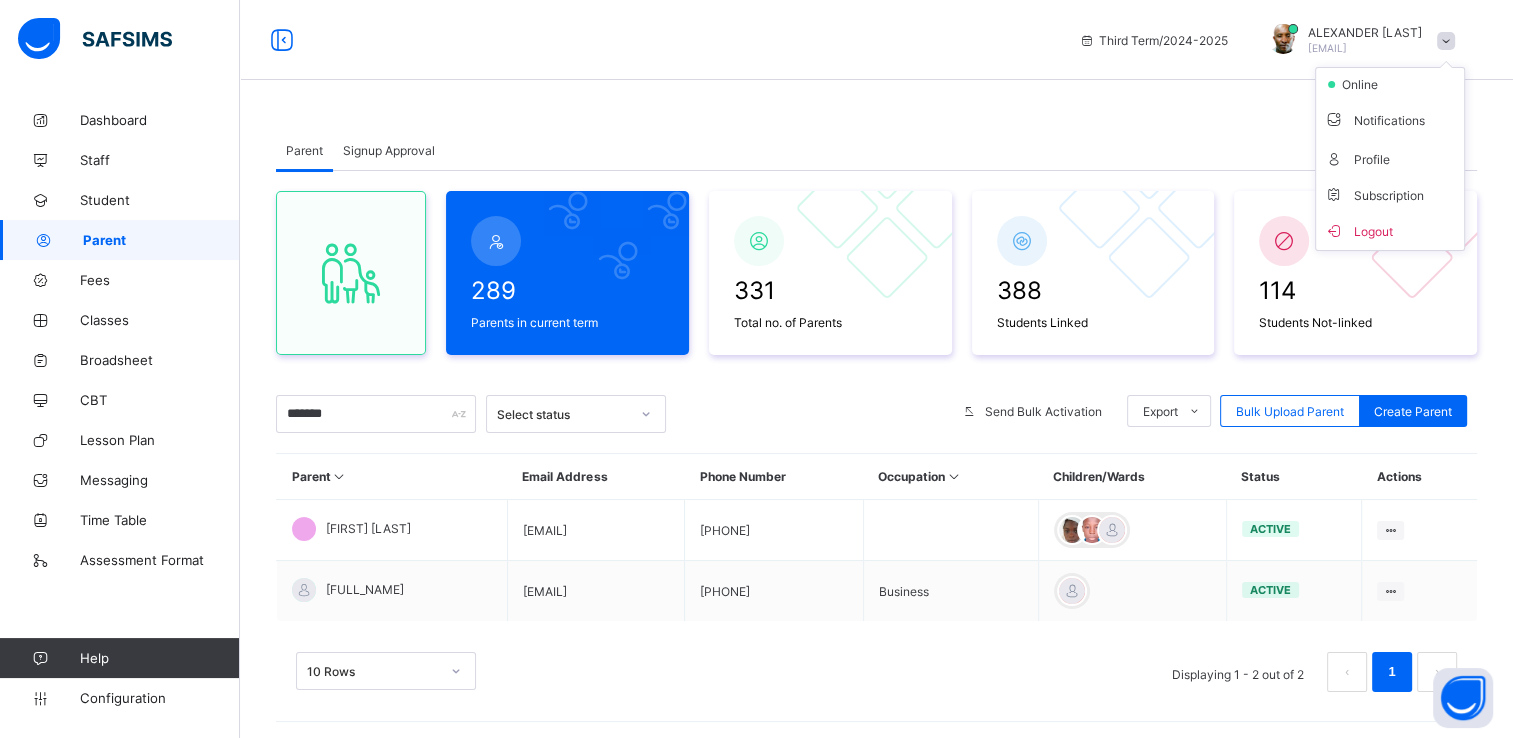 click on "Logout" at bounding box center (1390, 230) 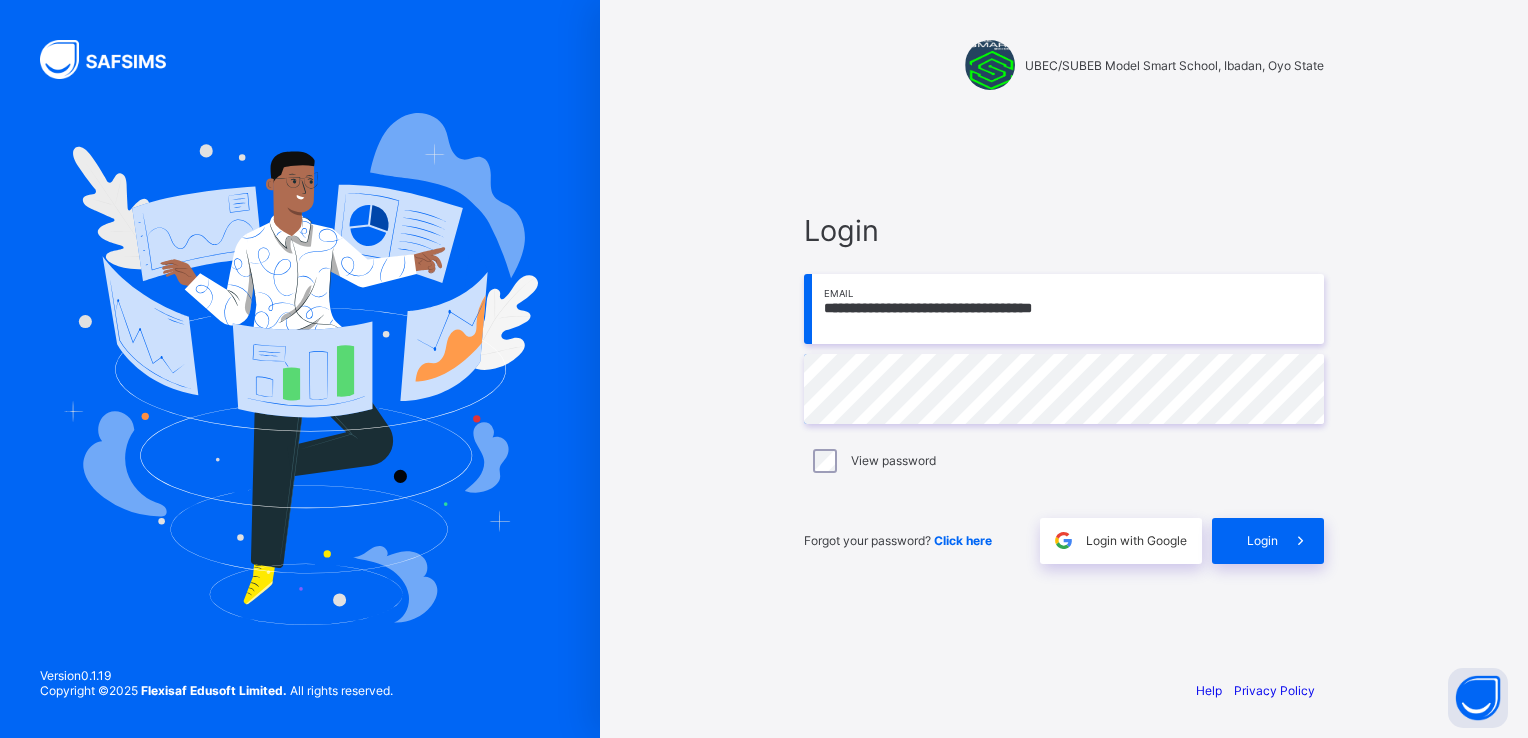 click on "**********" at bounding box center [1064, 309] 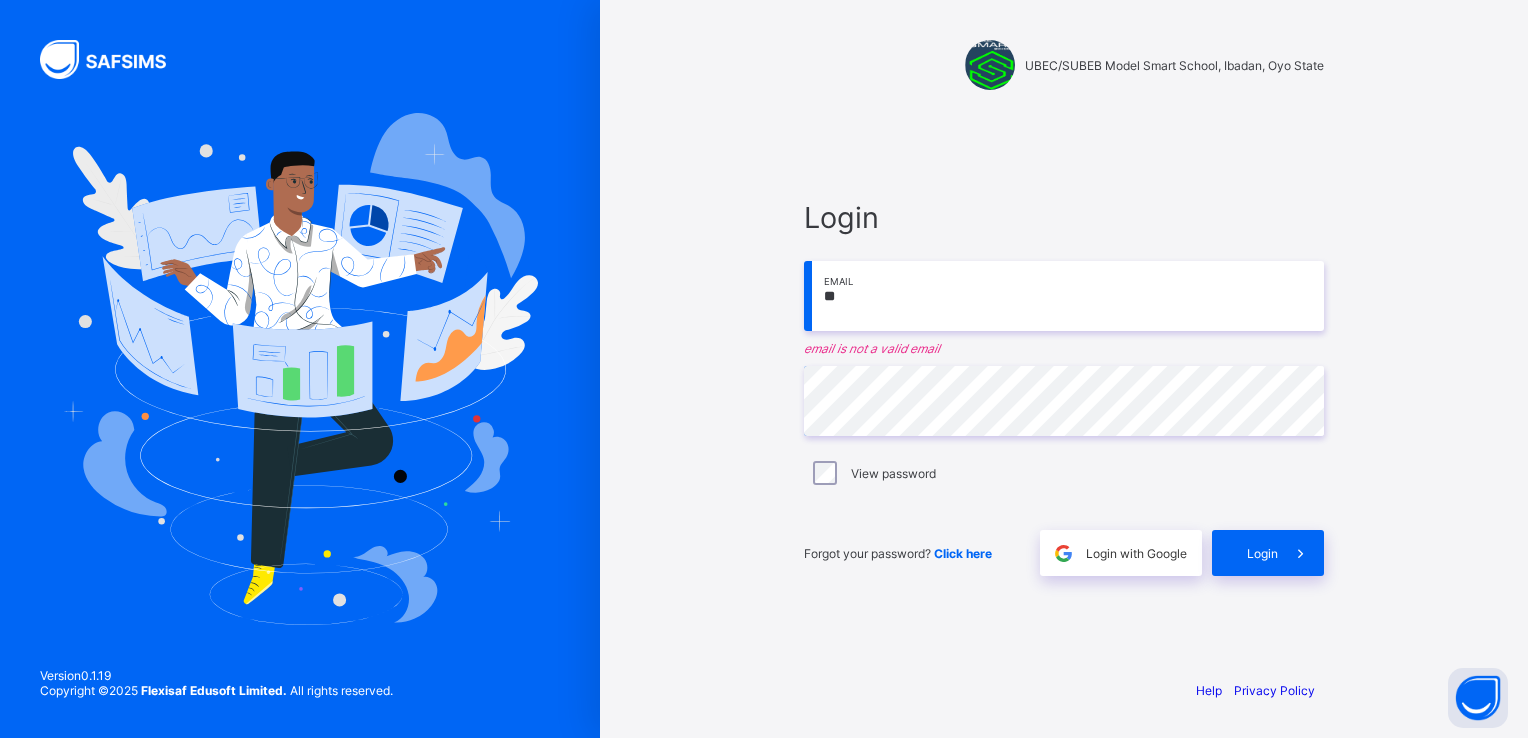 type on "*" 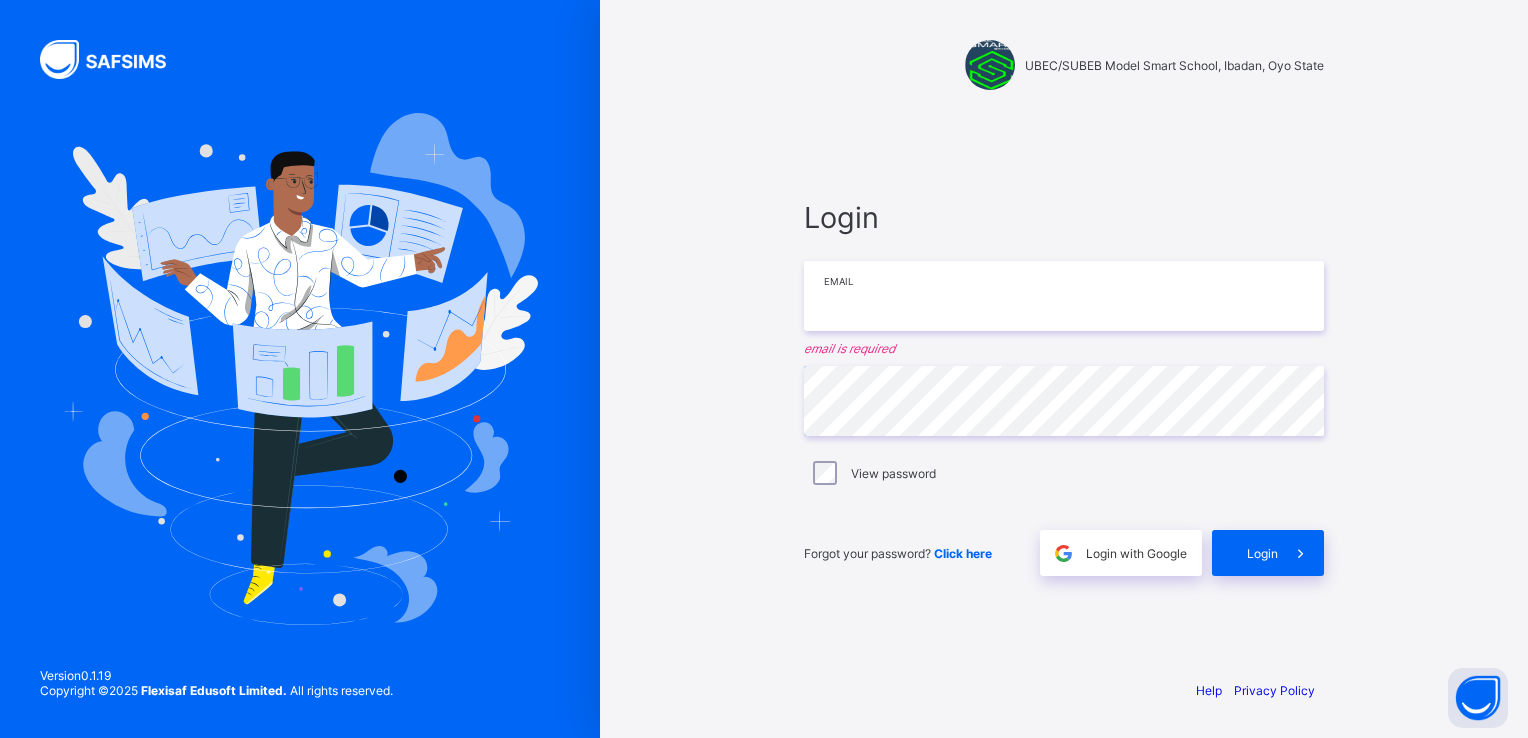 paste on "**********" 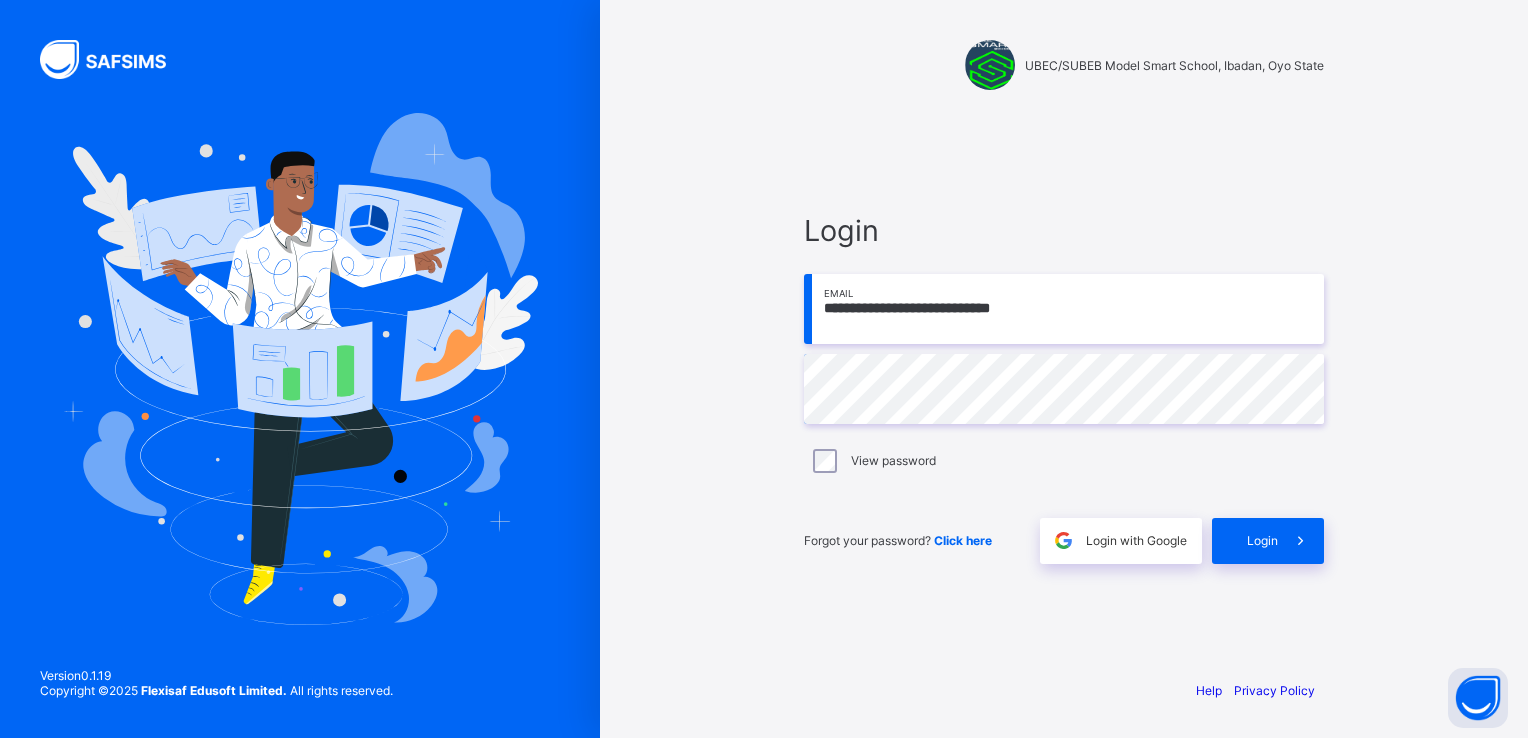 type on "**********" 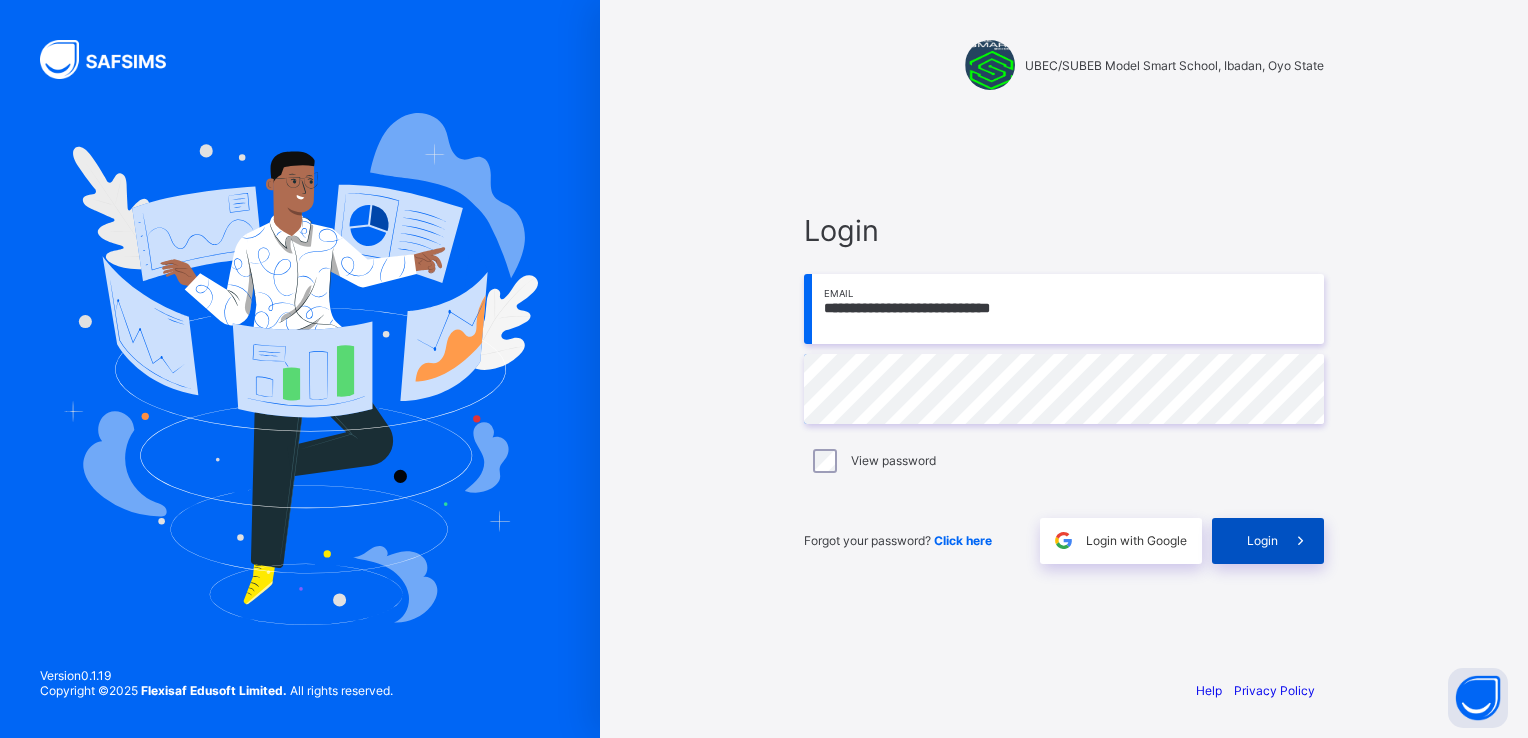 click at bounding box center (1300, 540) 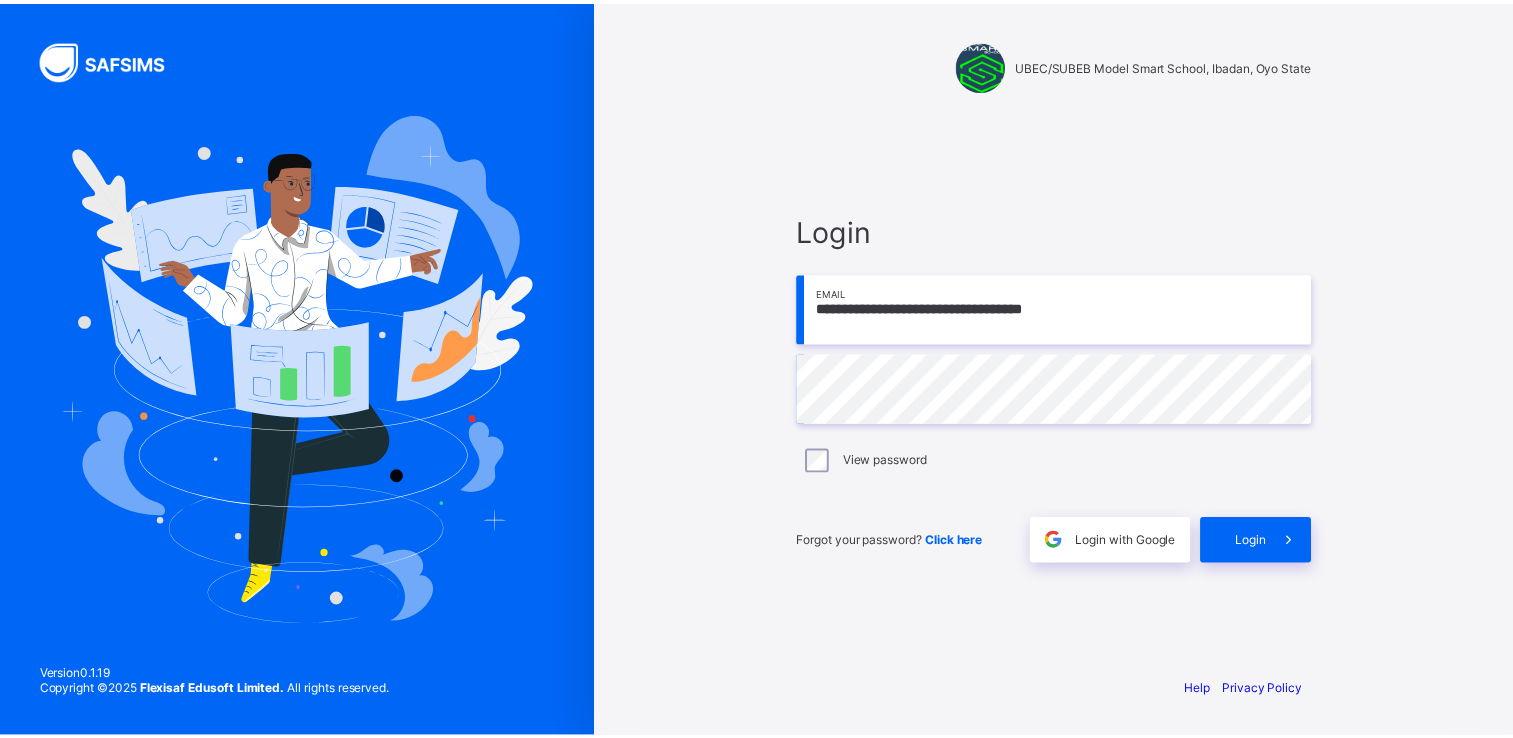 scroll, scrollTop: 0, scrollLeft: 0, axis: both 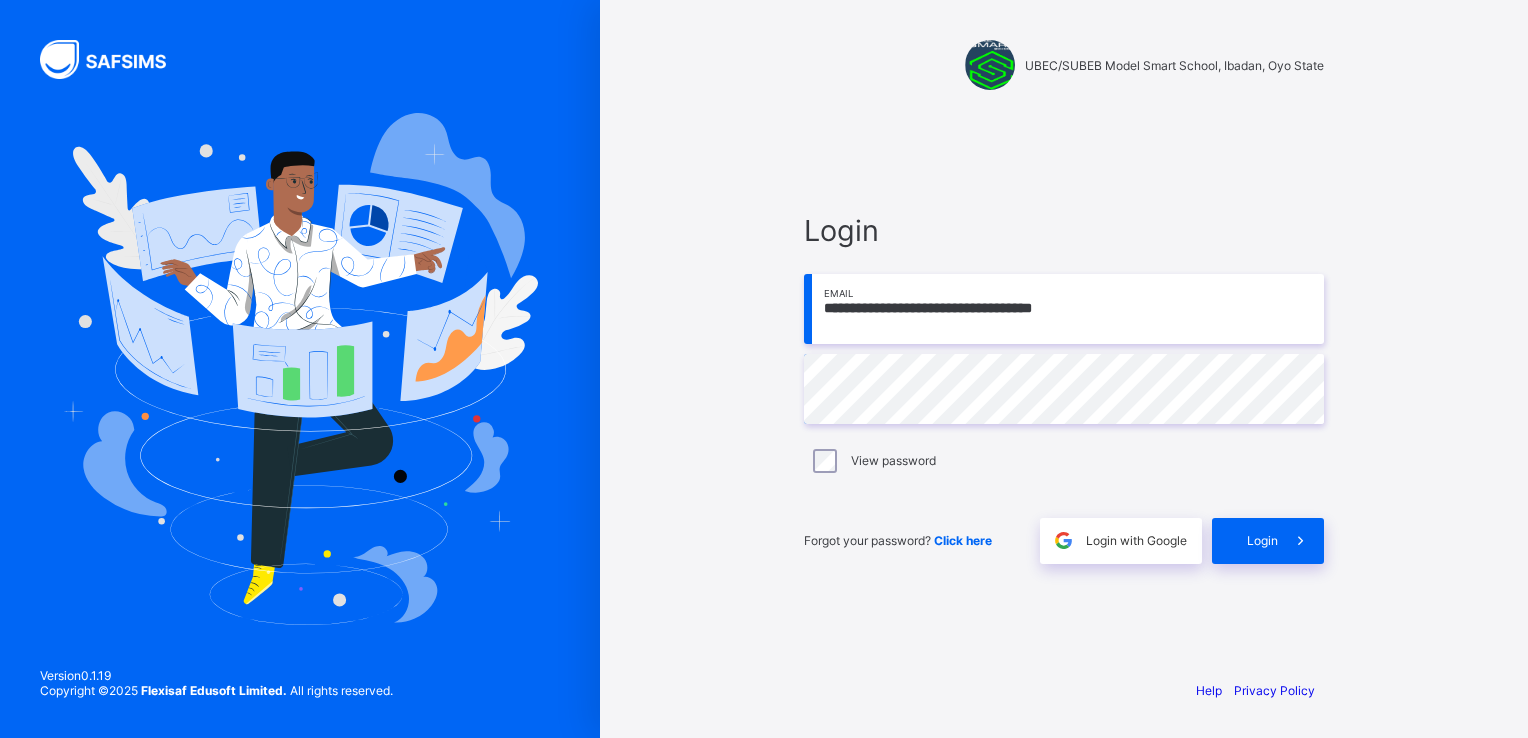 click on "**********" at bounding box center (1064, 309) 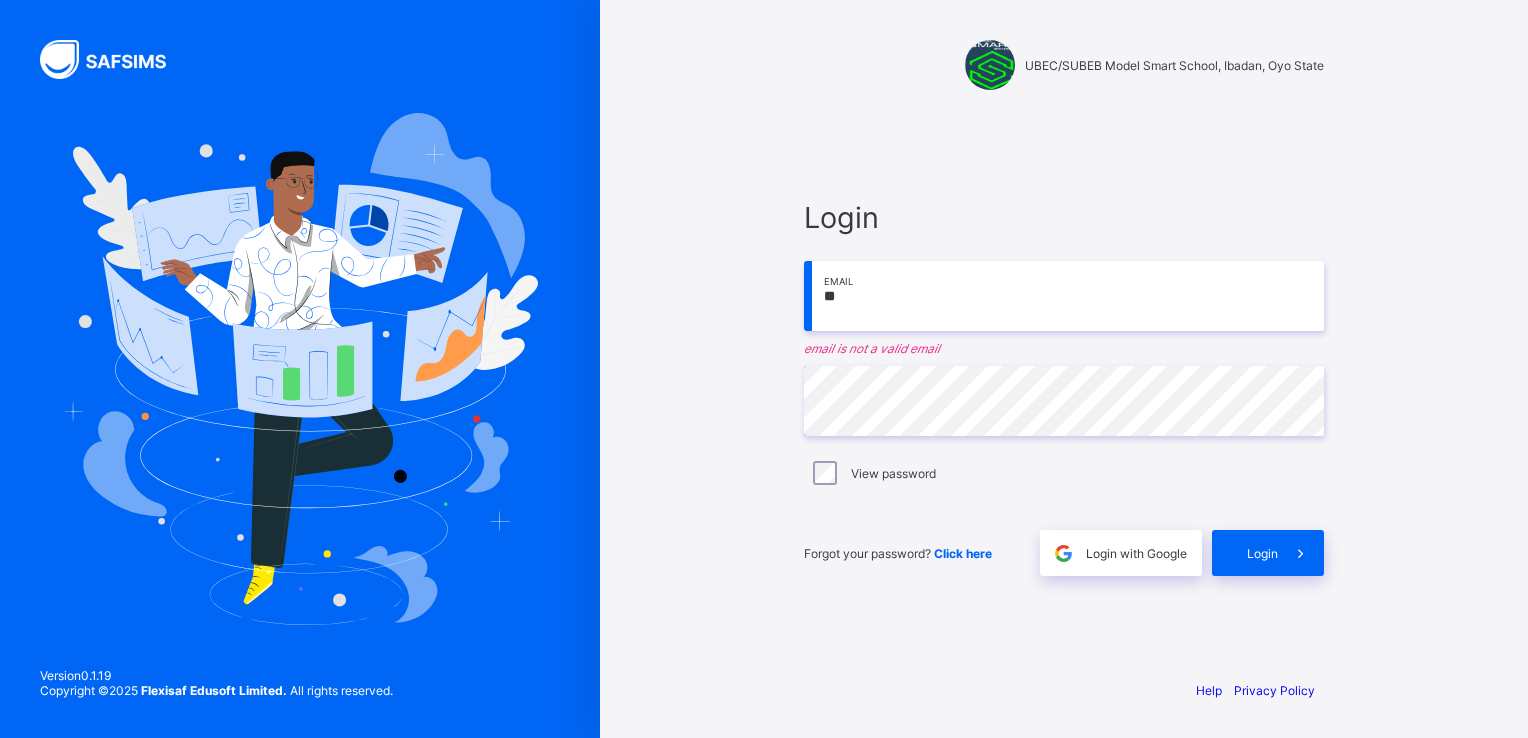 type on "*" 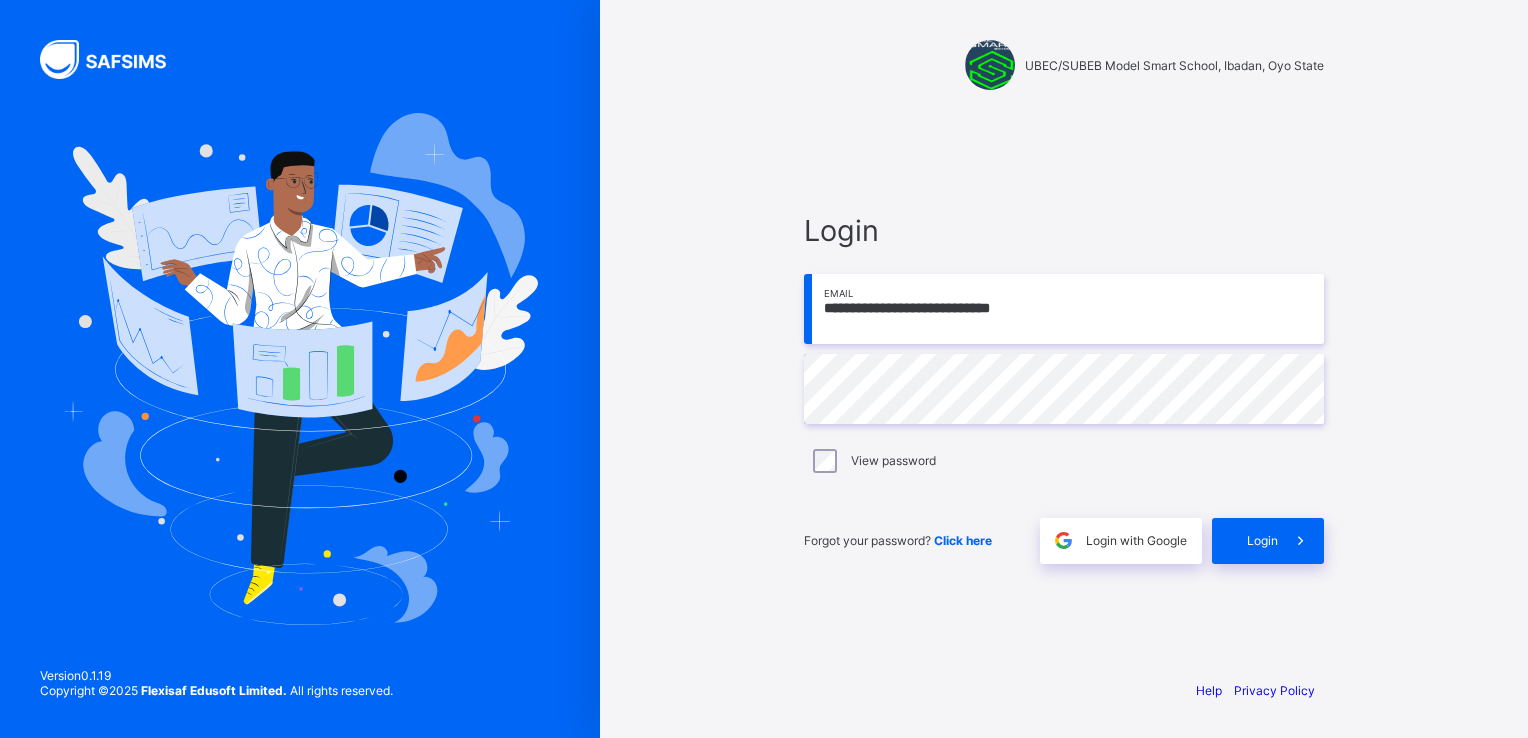 click on "**********" at bounding box center (1064, 309) 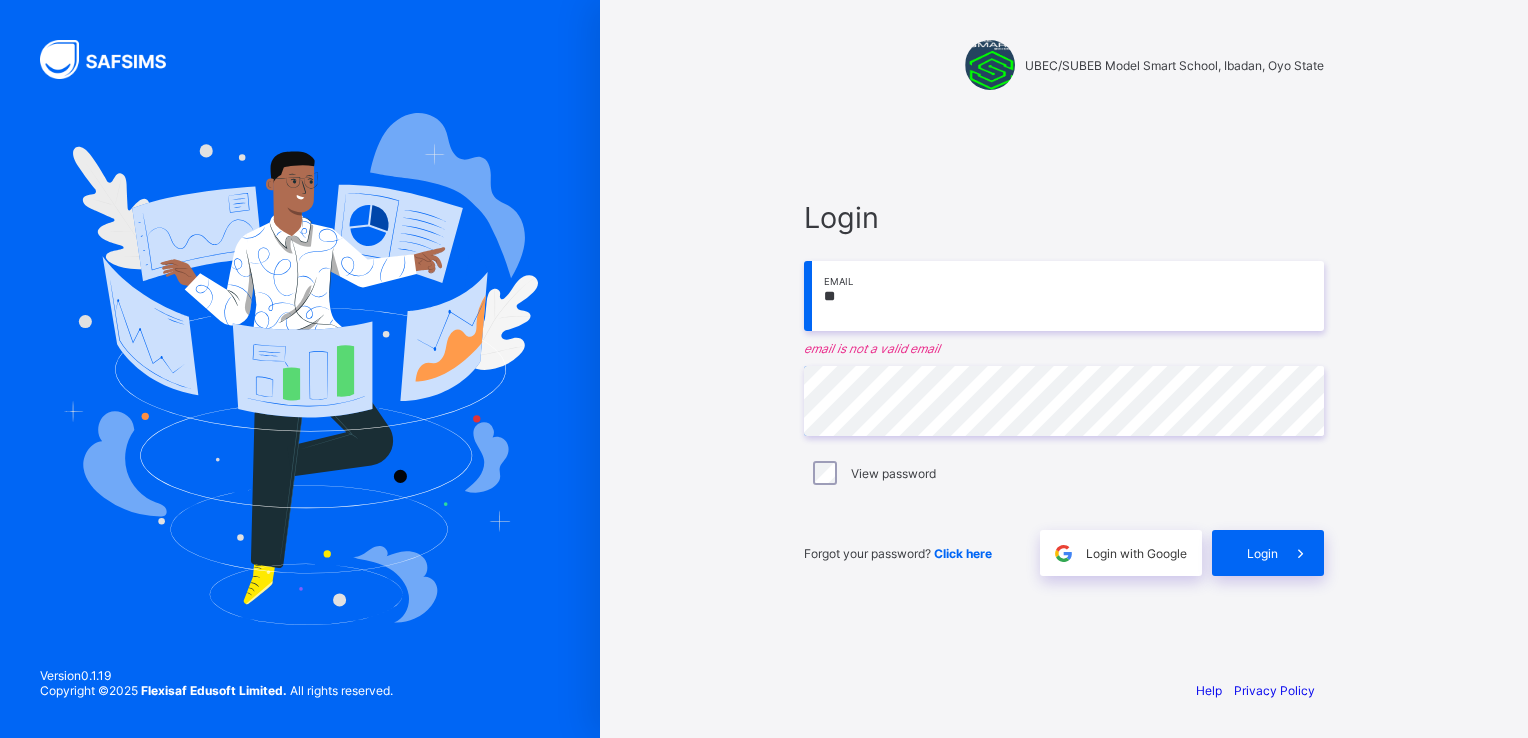type on "*" 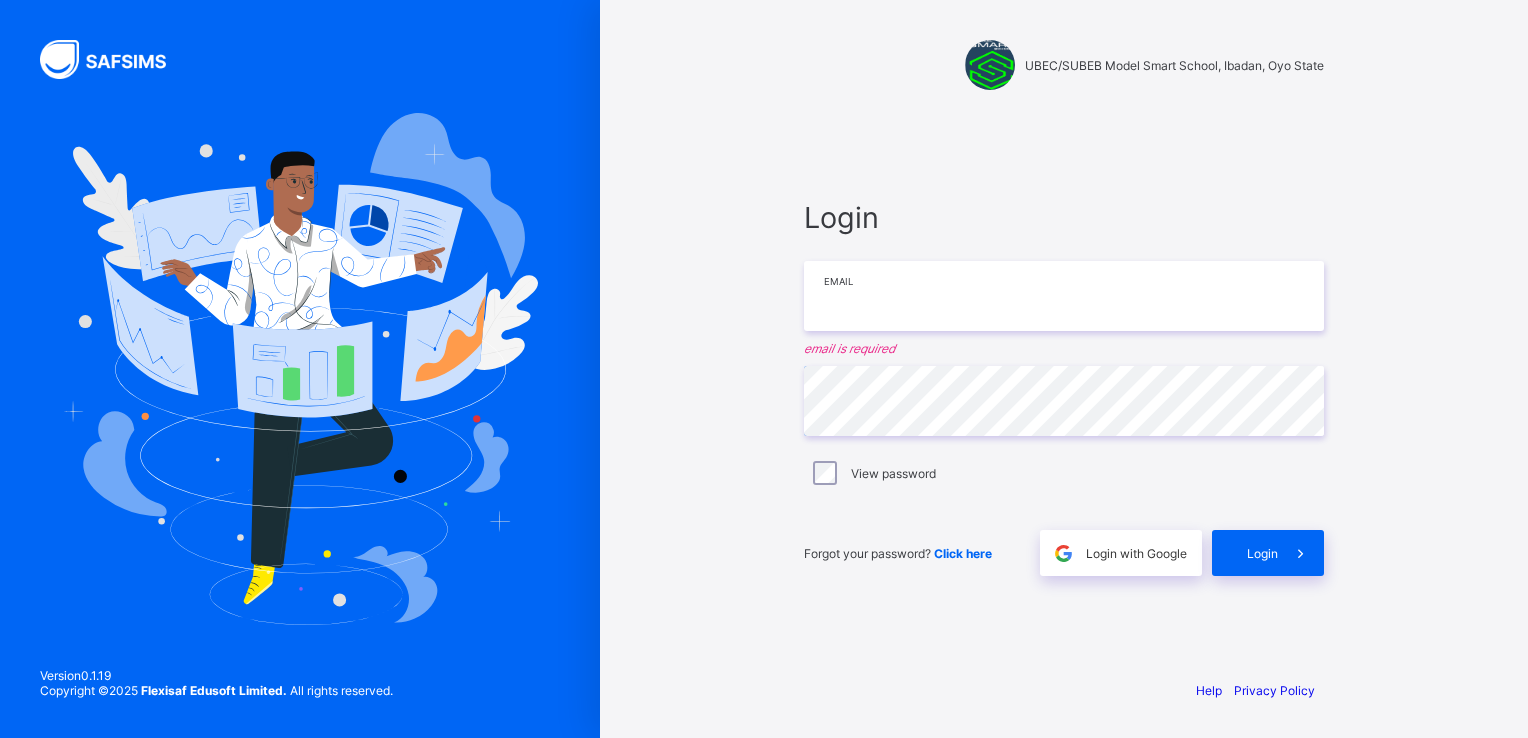 type on "**********" 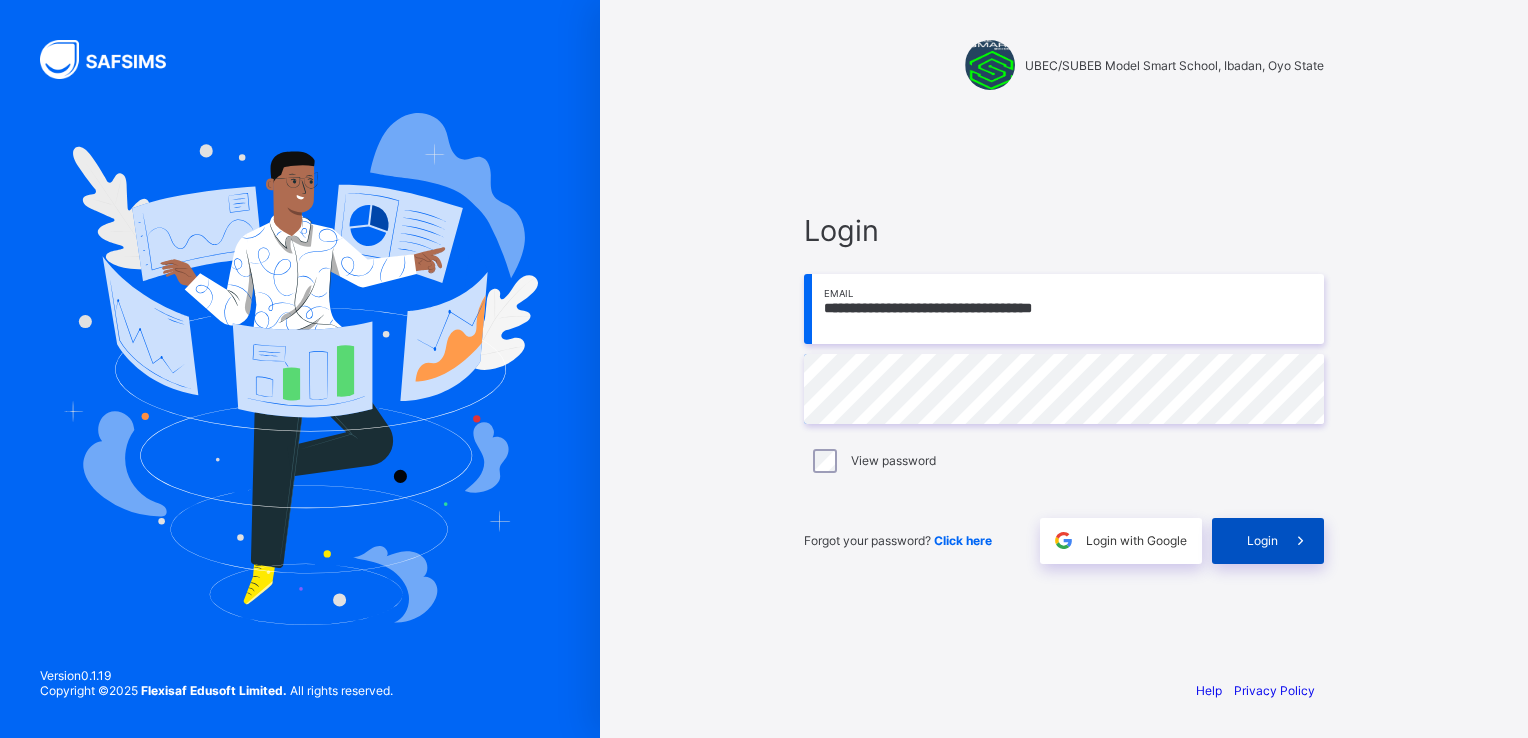 click at bounding box center [1300, 540] 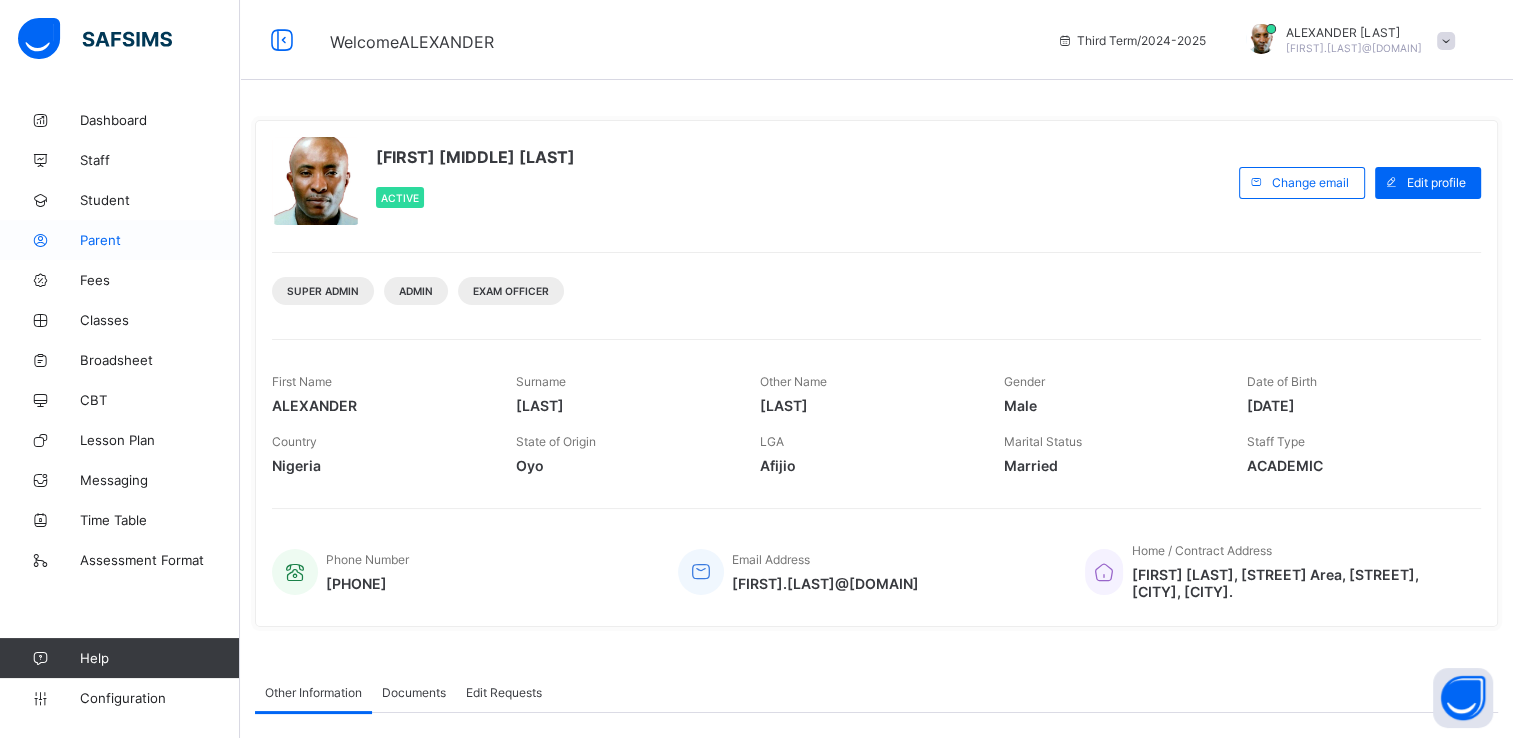 click on "Parent" at bounding box center (160, 240) 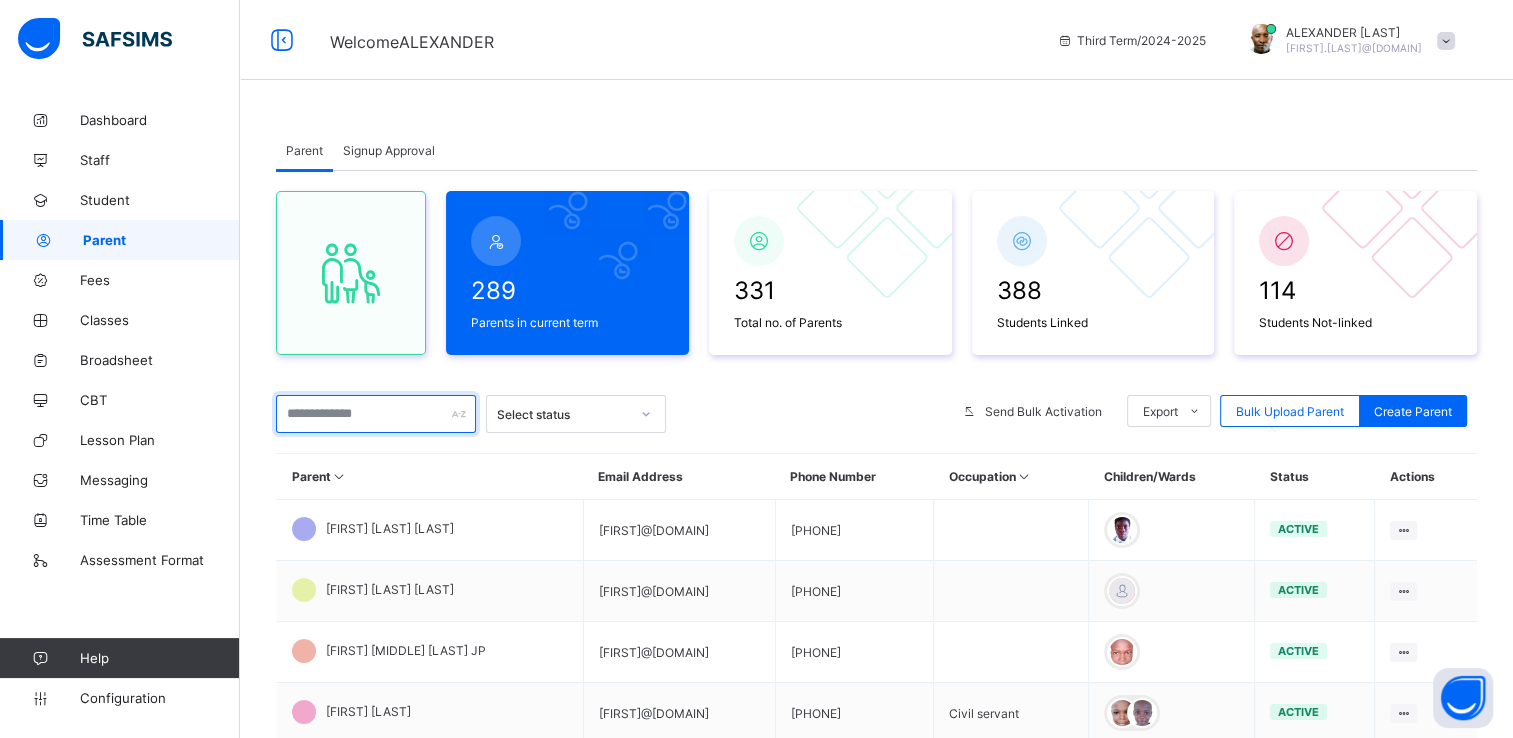 click at bounding box center [376, 414] 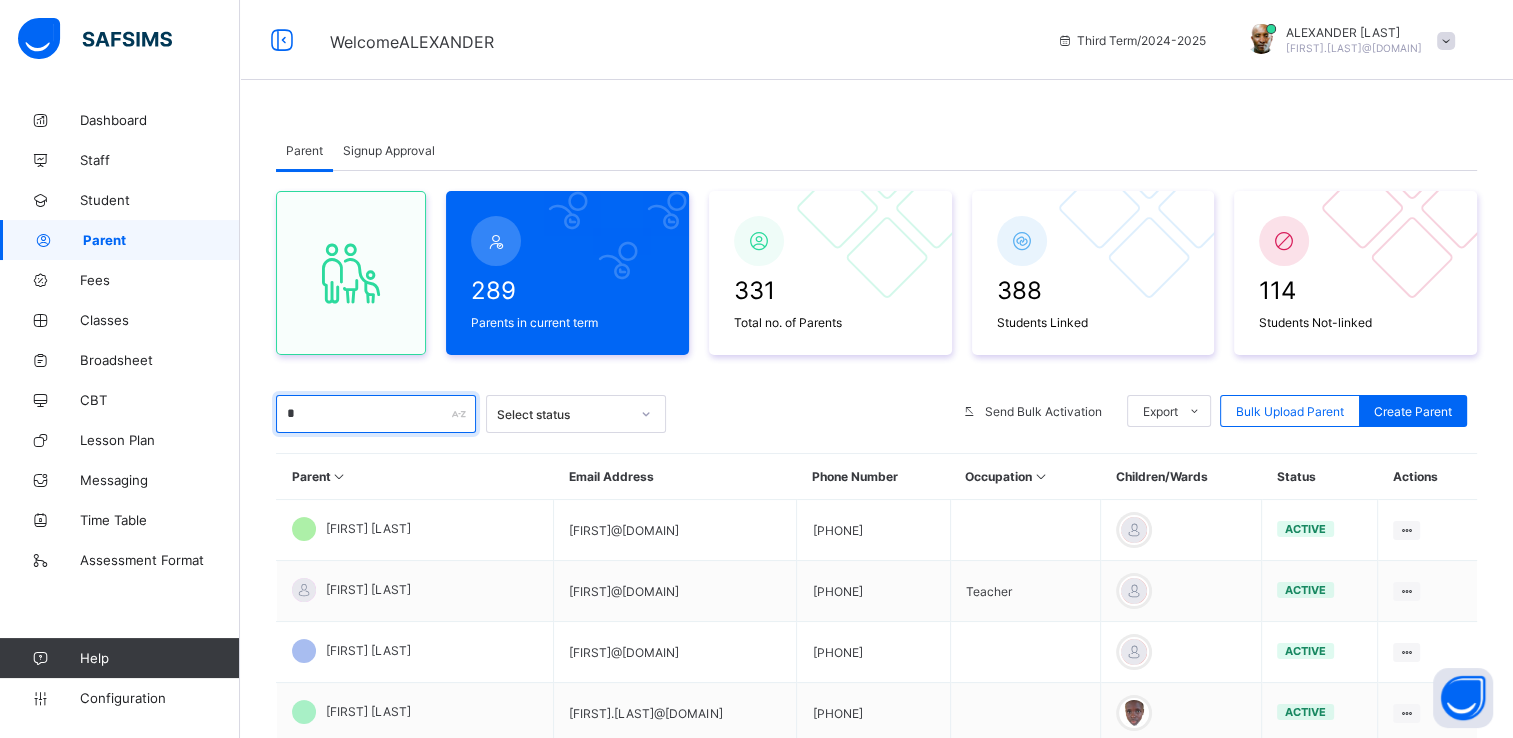 type on "*******" 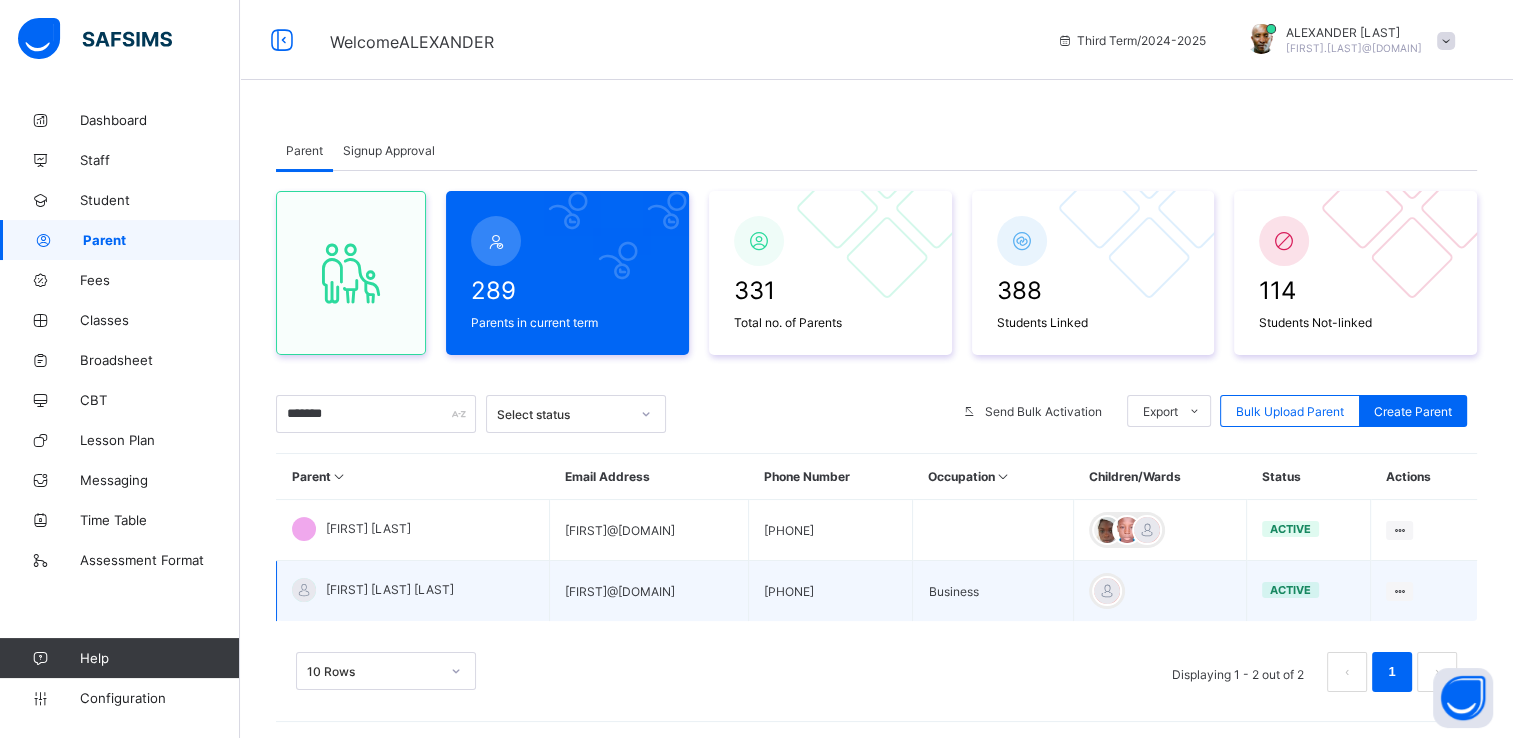 drag, startPoint x: 719, startPoint y: 593, endPoint x: 572, endPoint y: 587, distance: 147.12239 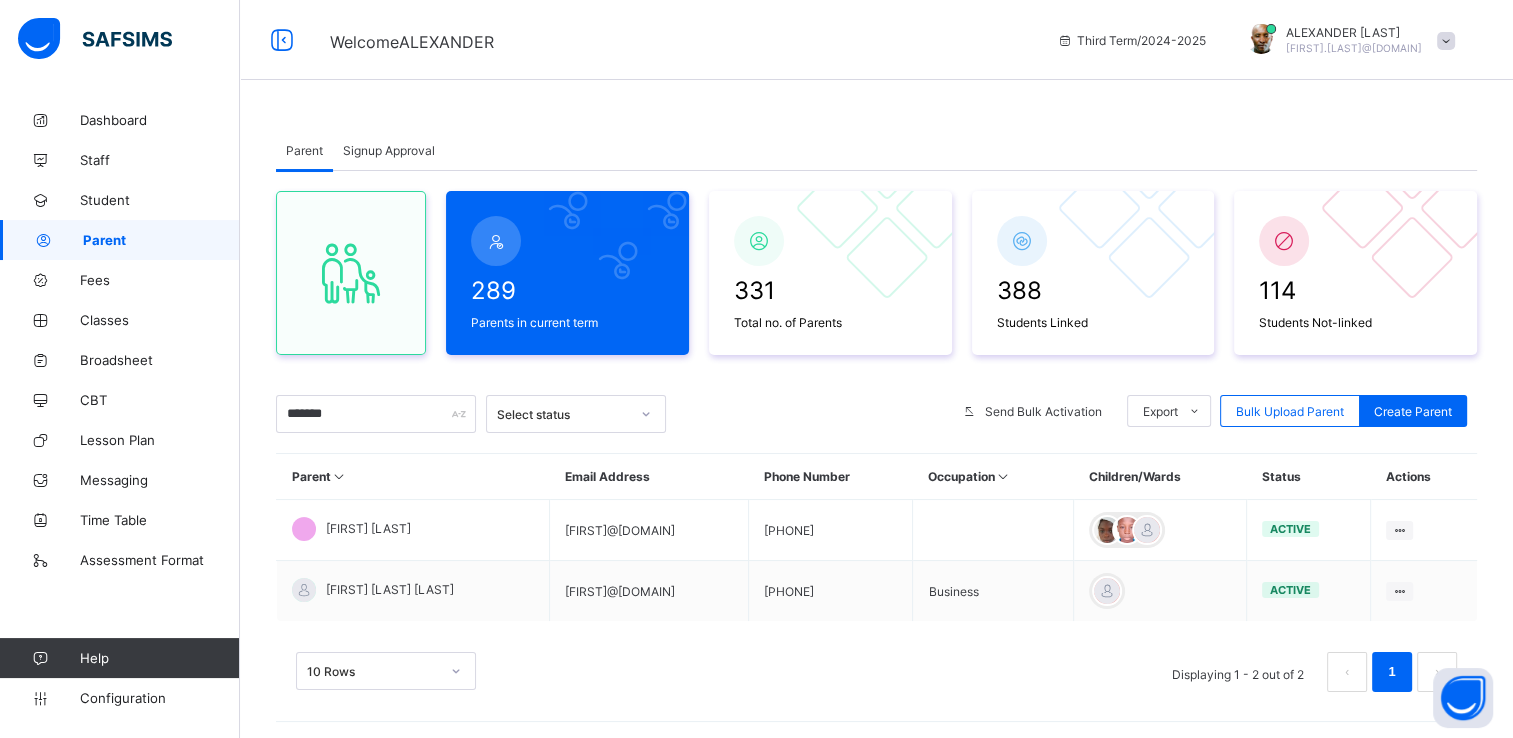 click at bounding box center (1446, 41) 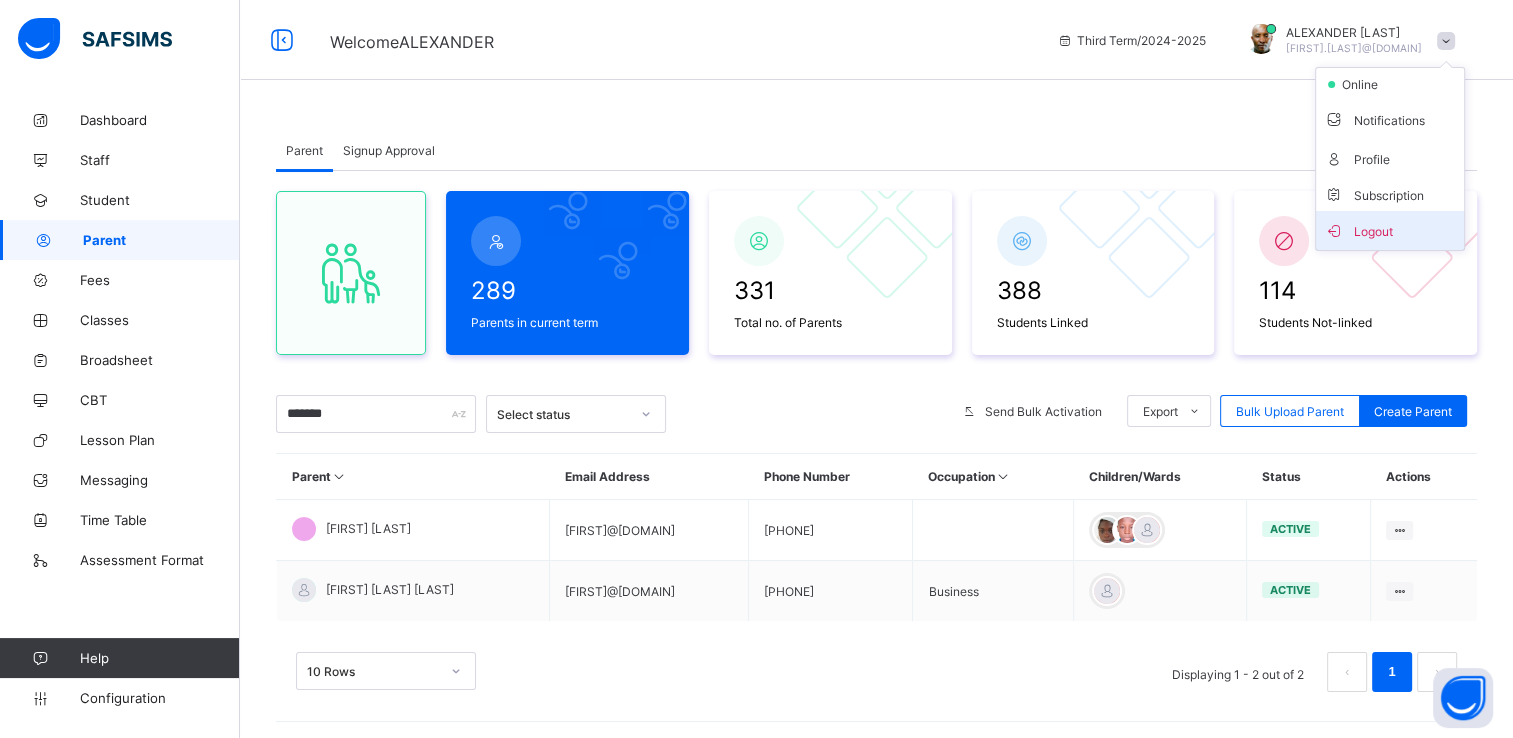 click on "Logout" at bounding box center (1390, 230) 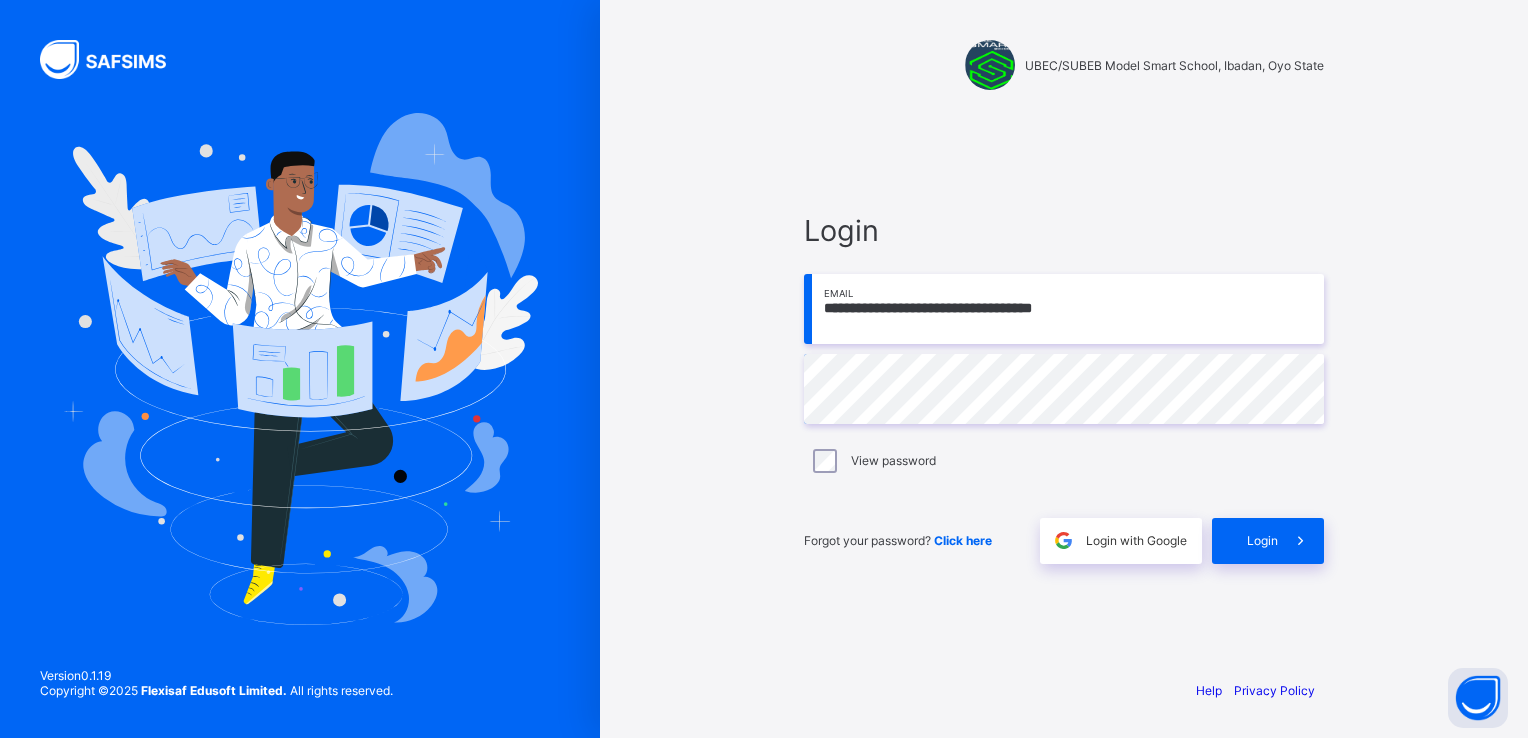 click on "**********" at bounding box center [1064, 309] 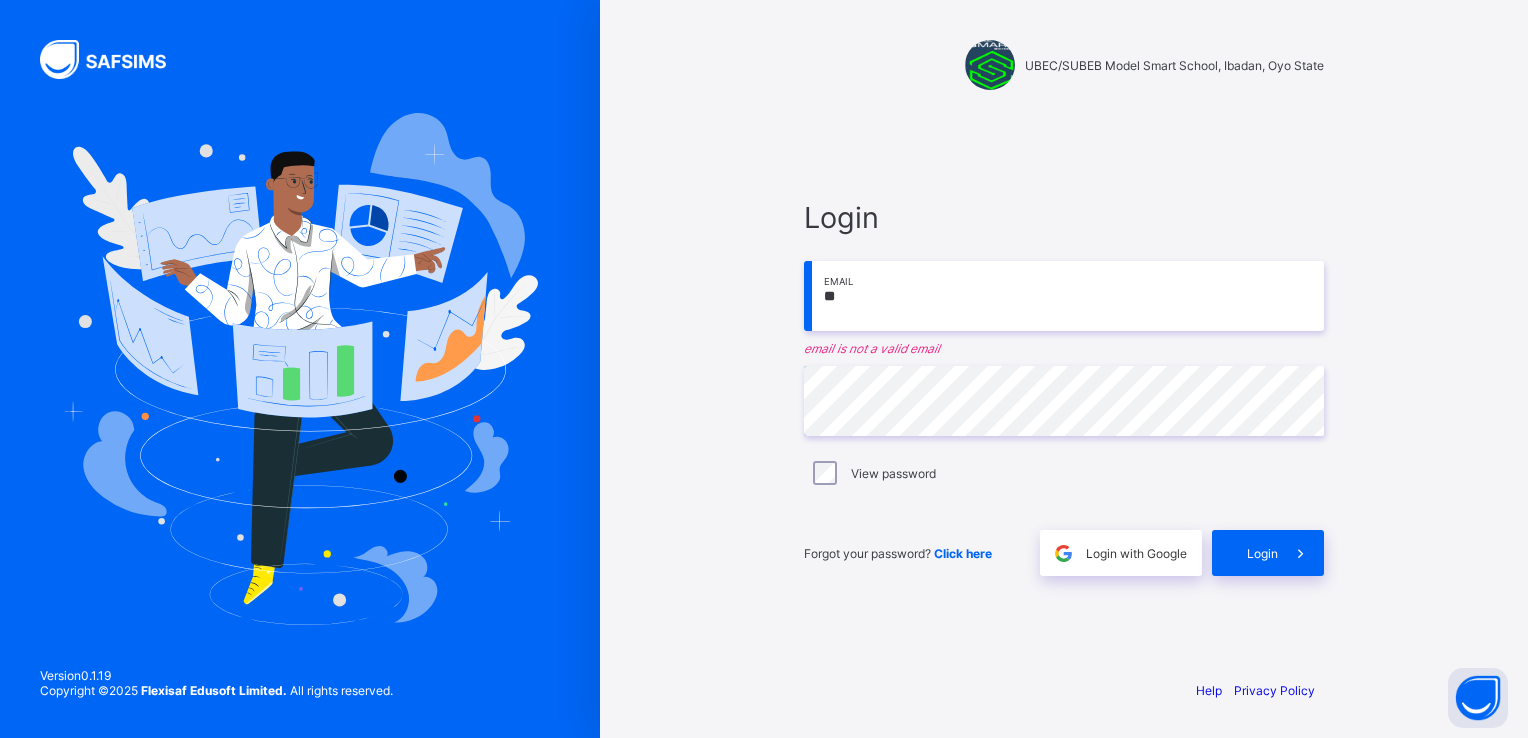 type on "*" 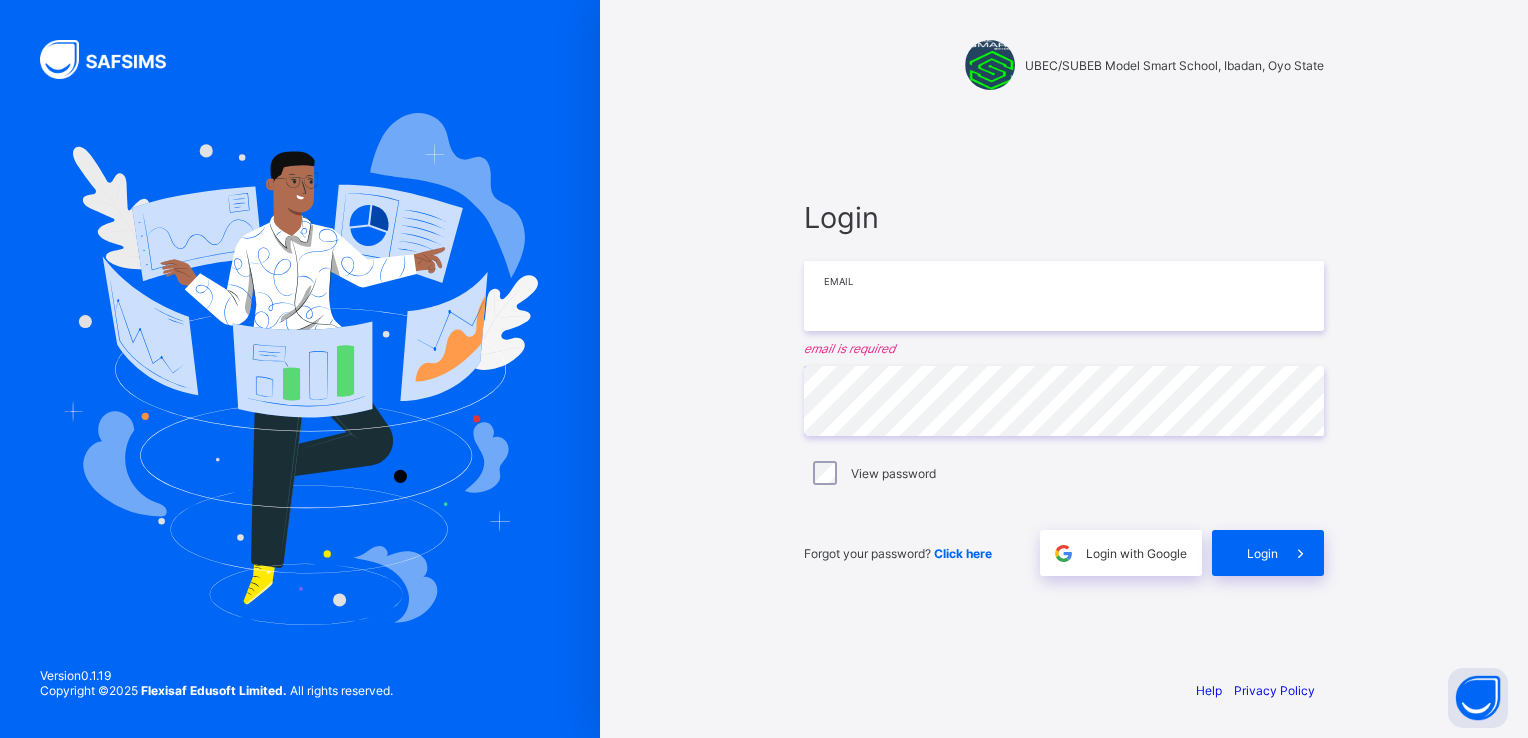 paste on "**********" 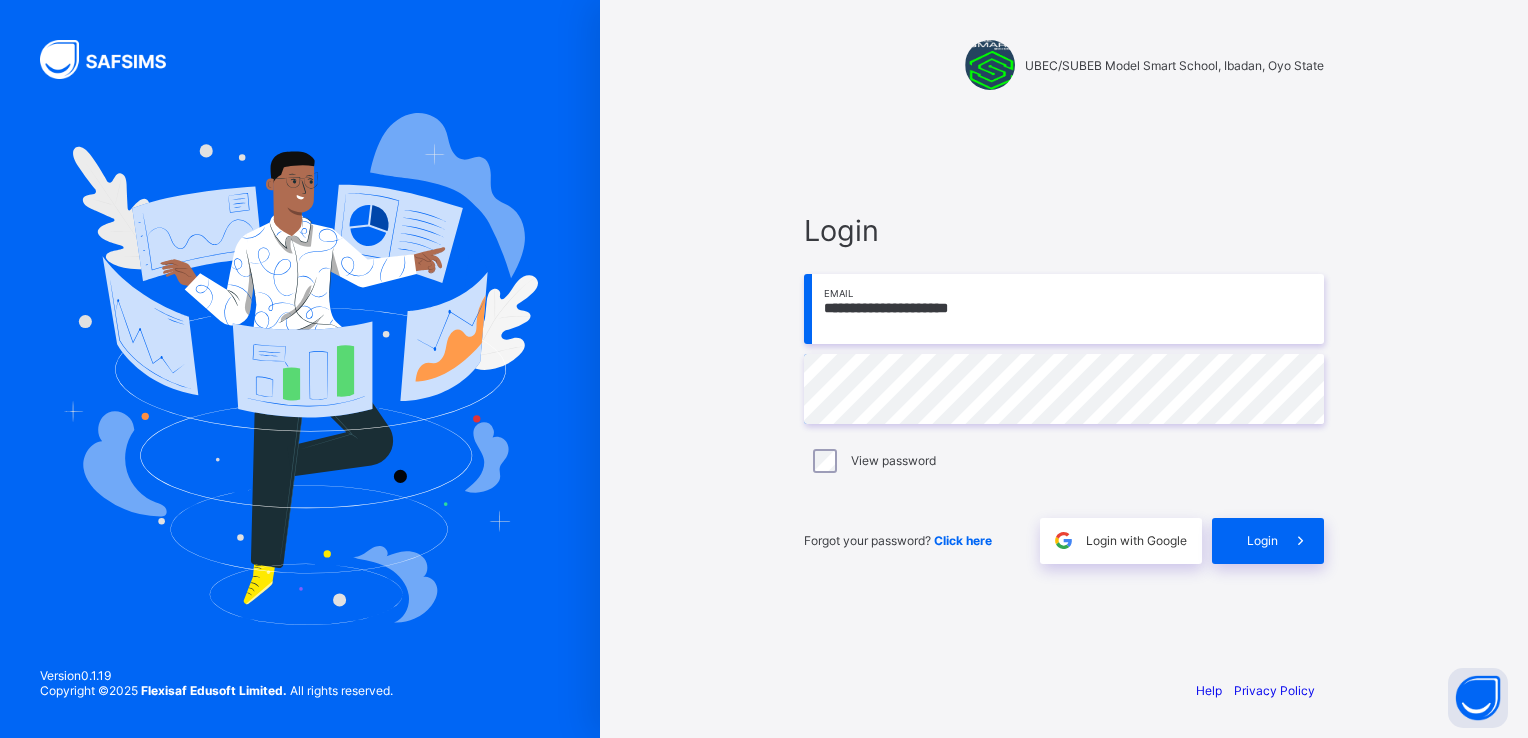 type on "**********" 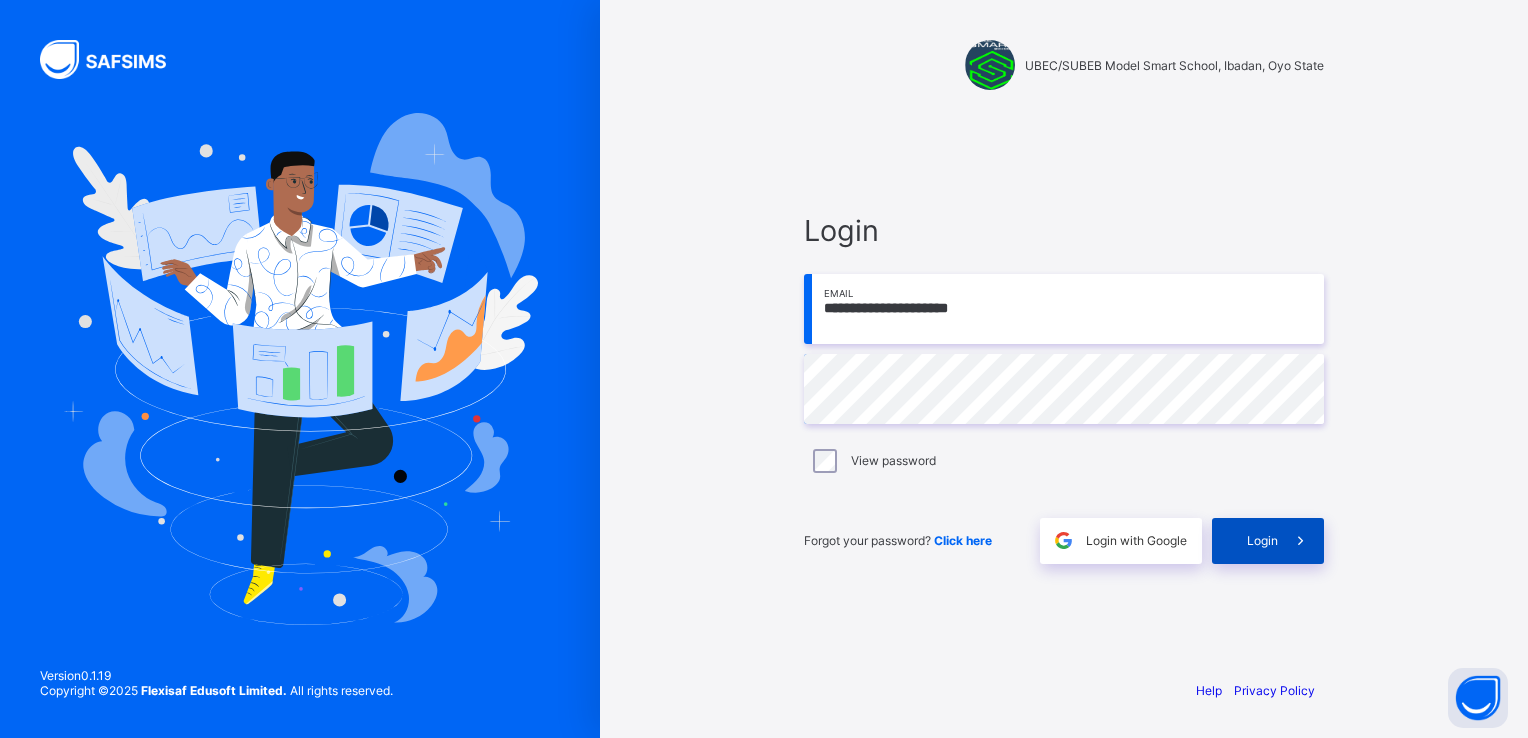 click at bounding box center [1300, 540] 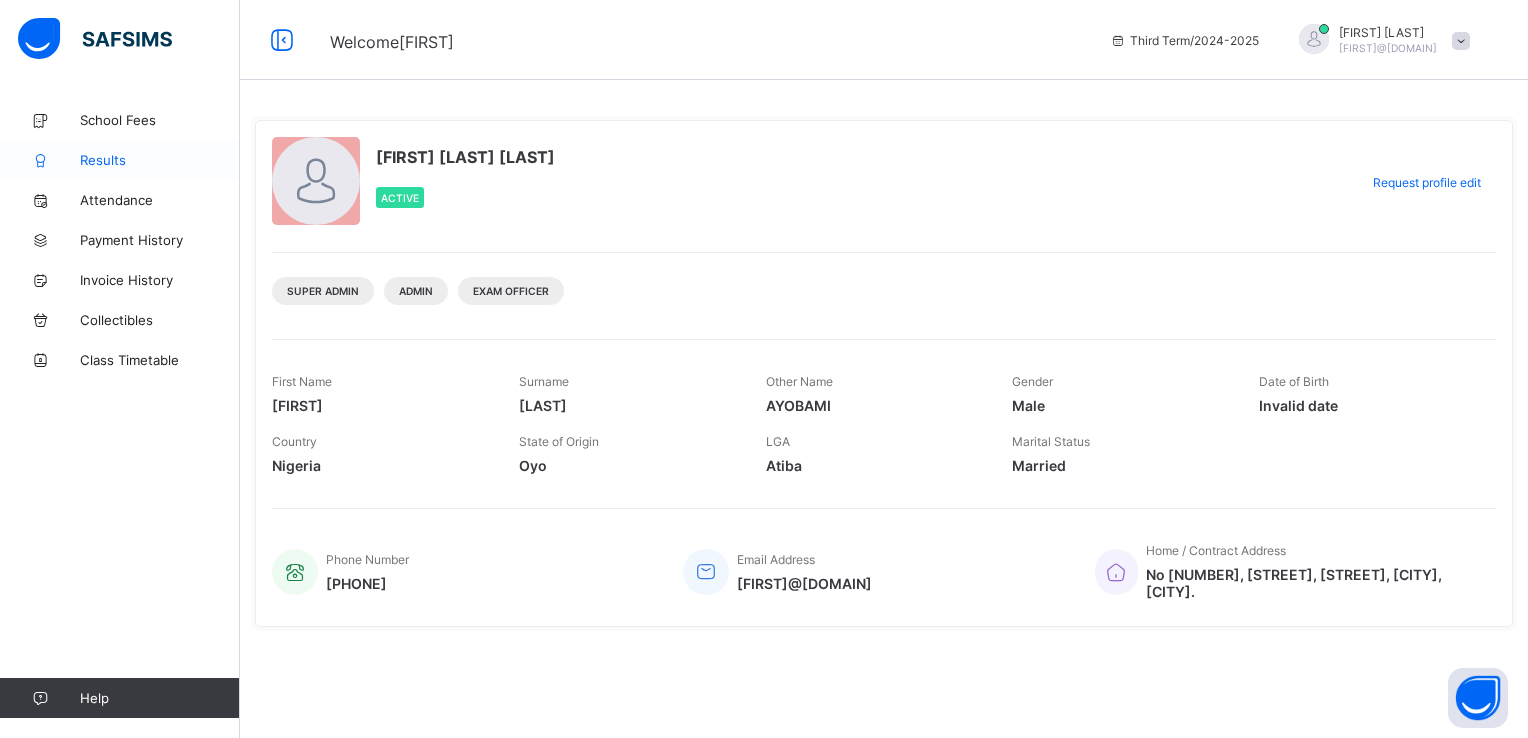 click on "Results" at bounding box center (160, 160) 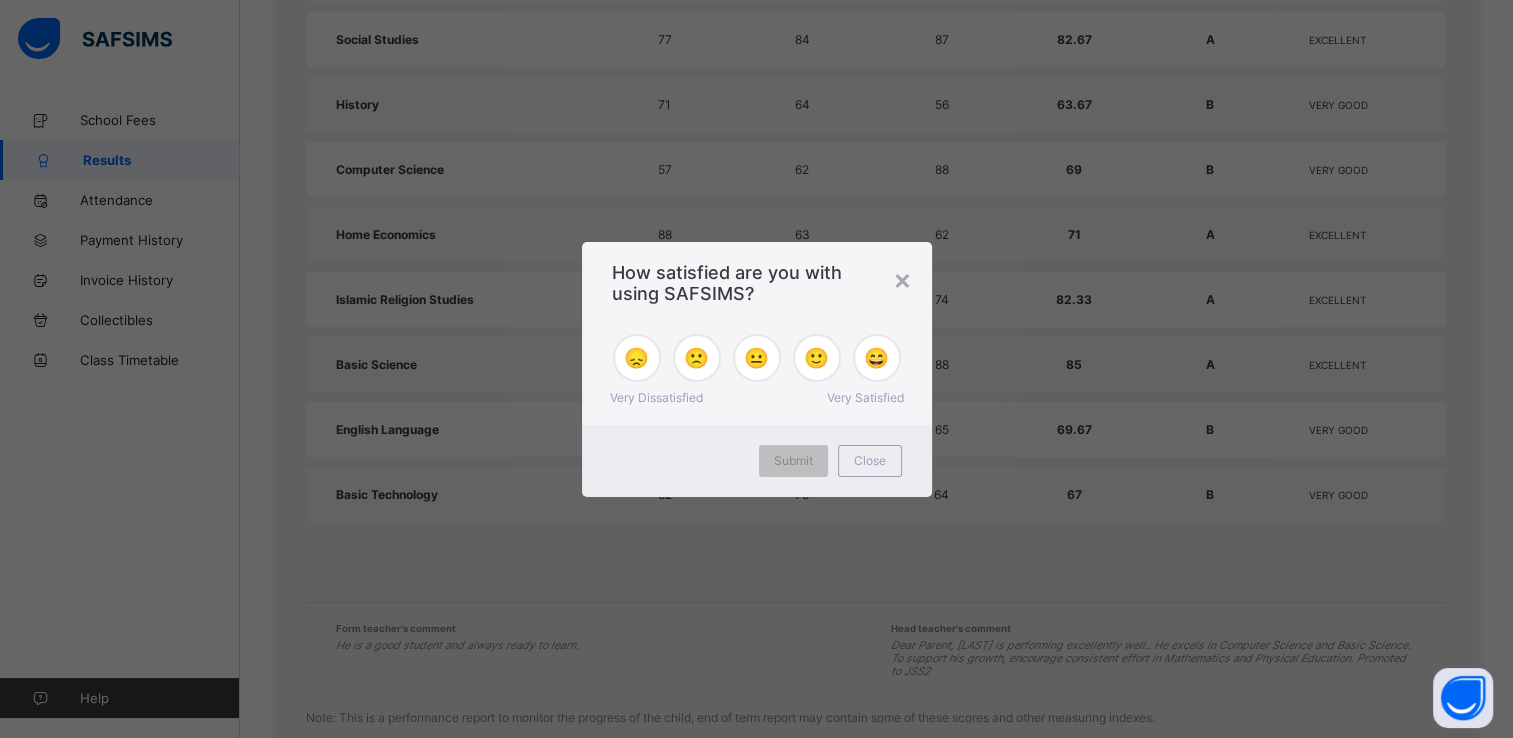 scroll, scrollTop: 1491, scrollLeft: 0, axis: vertical 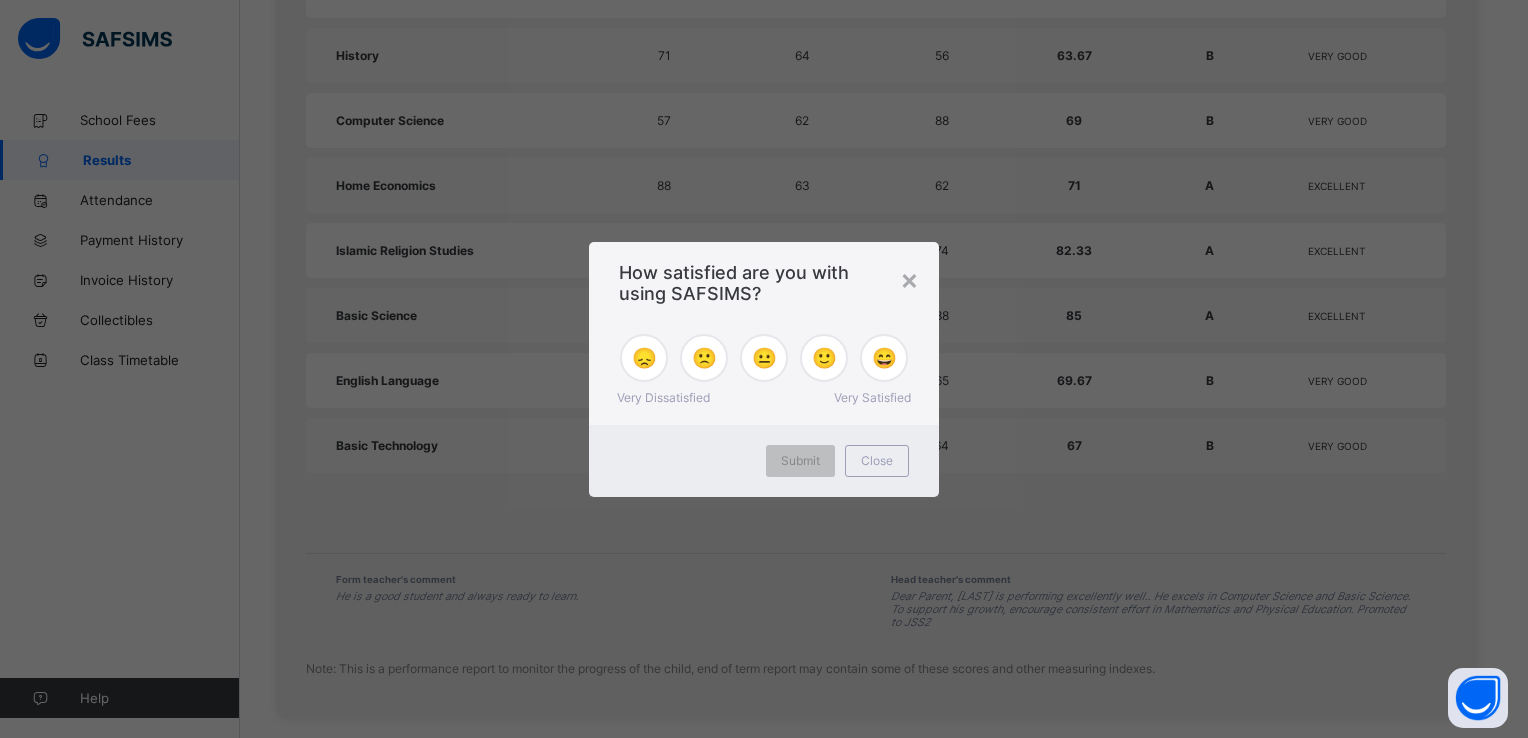 drag, startPoint x: 1520, startPoint y: 31, endPoint x: 1466, endPoint y: 301, distance: 275.34705 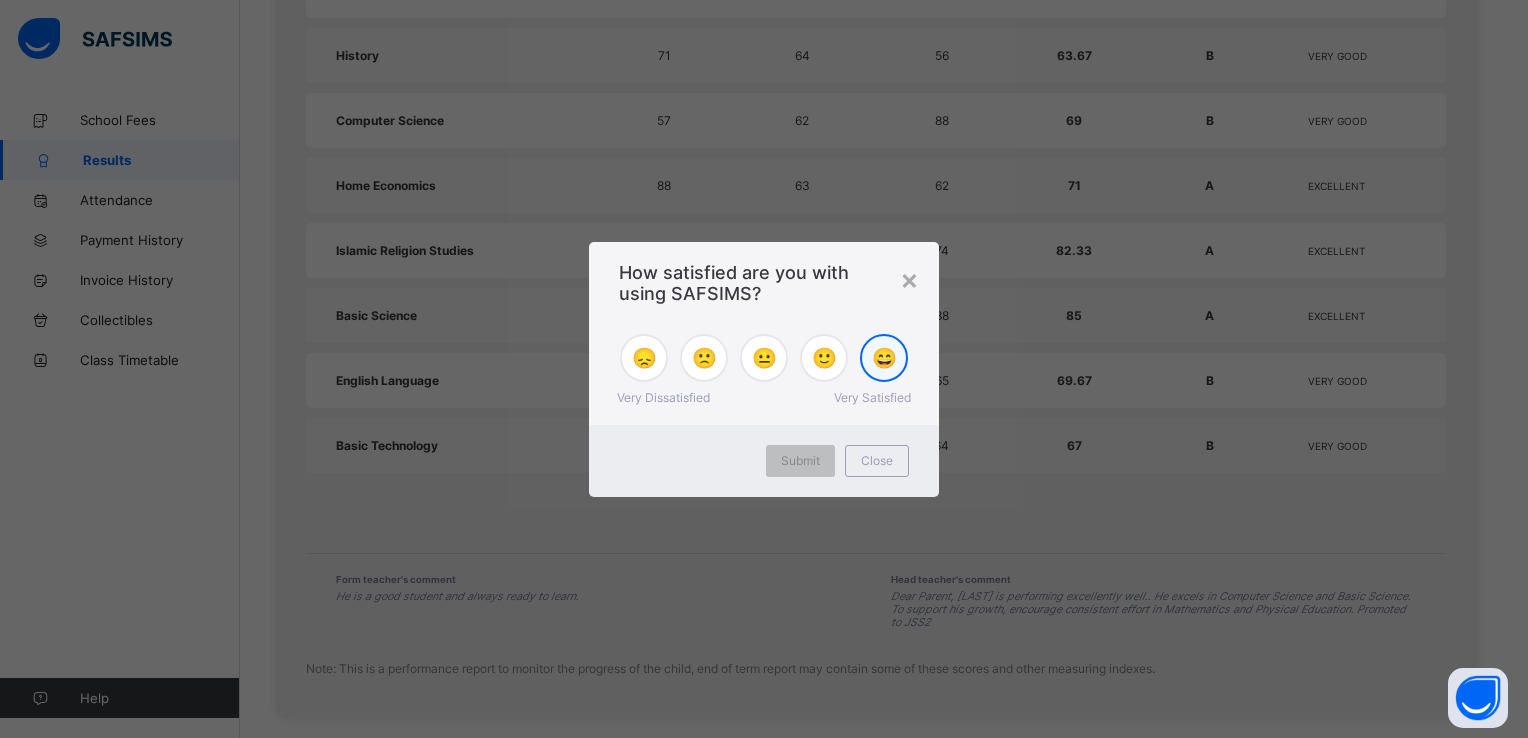click on "😄" at bounding box center [884, 358] 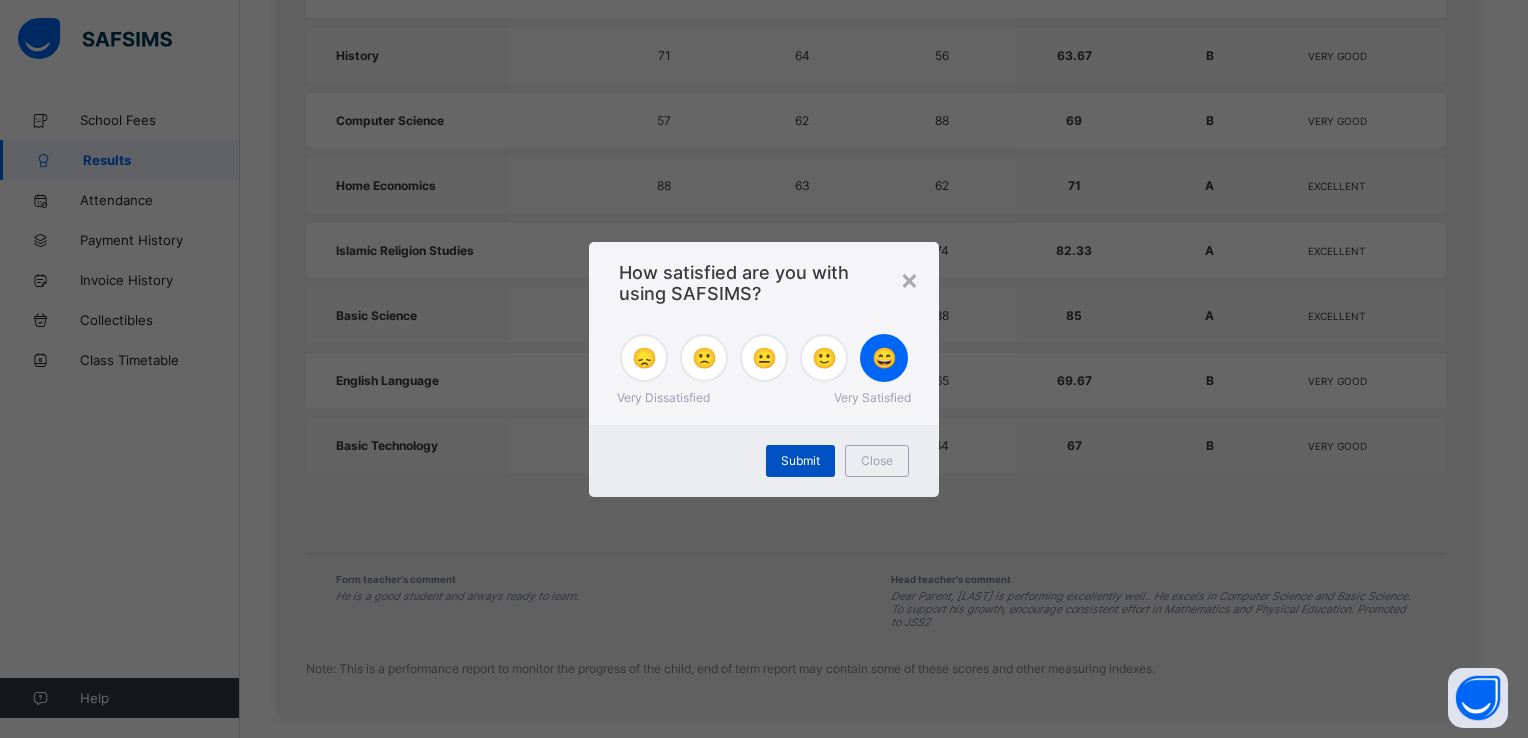 click on "Submit" at bounding box center [800, 460] 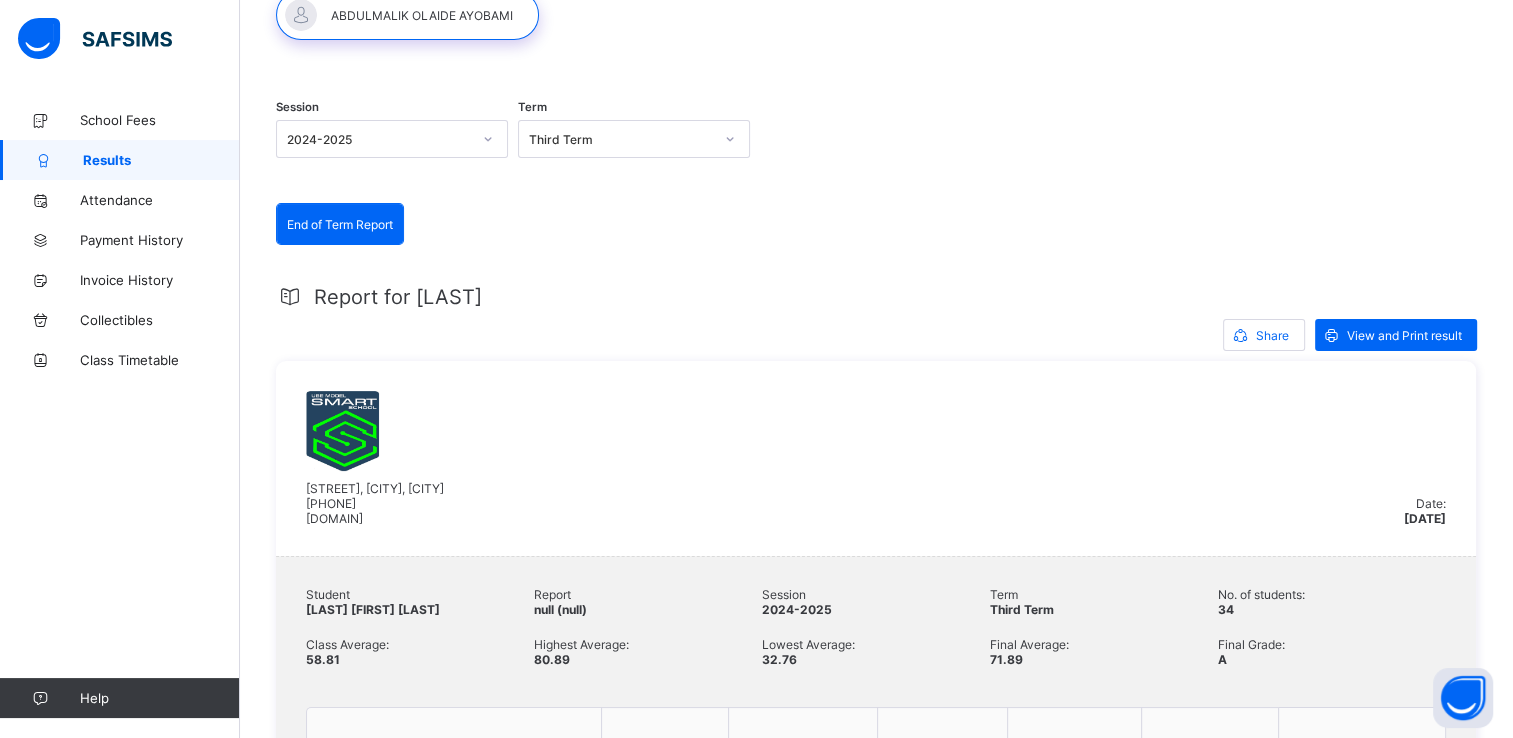 scroll, scrollTop: 132, scrollLeft: 0, axis: vertical 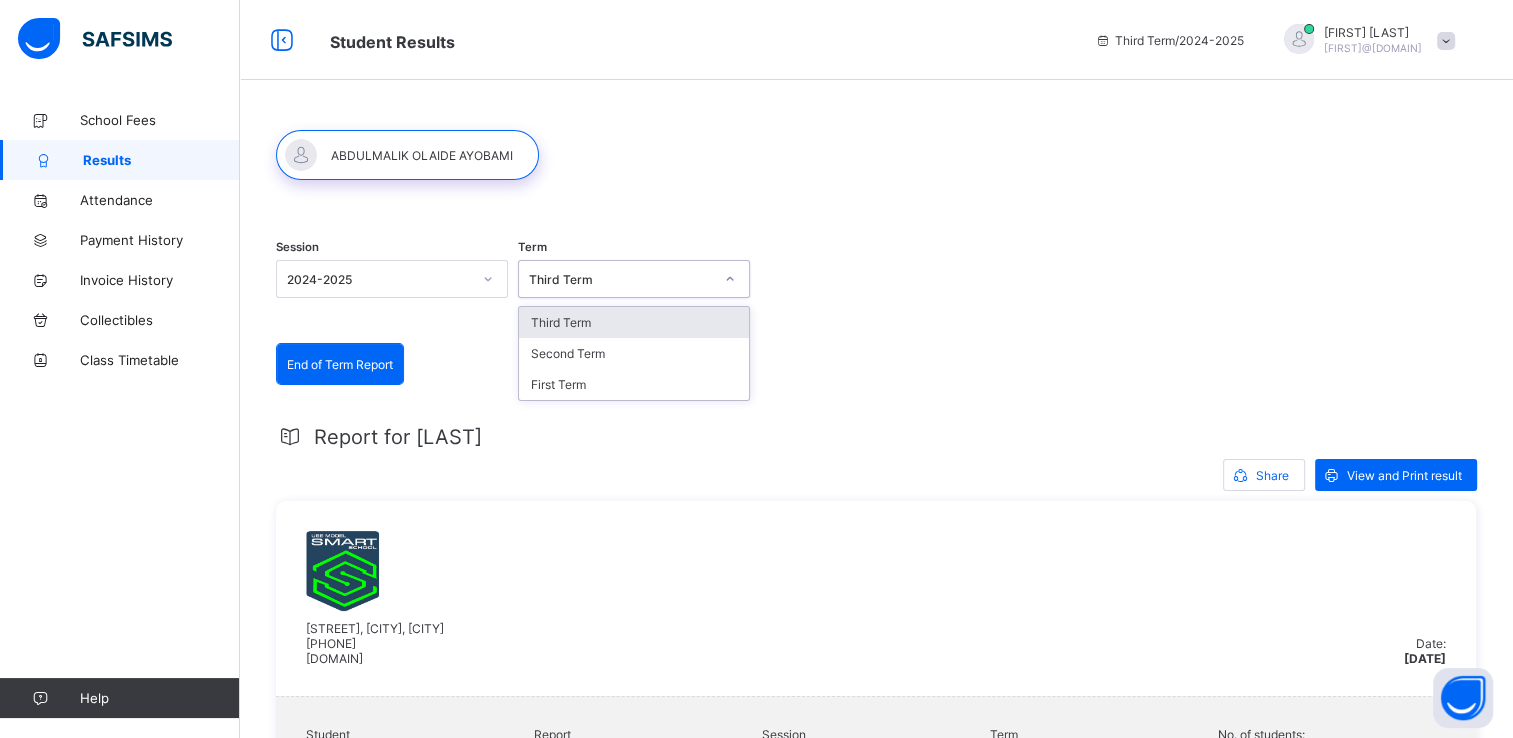 click 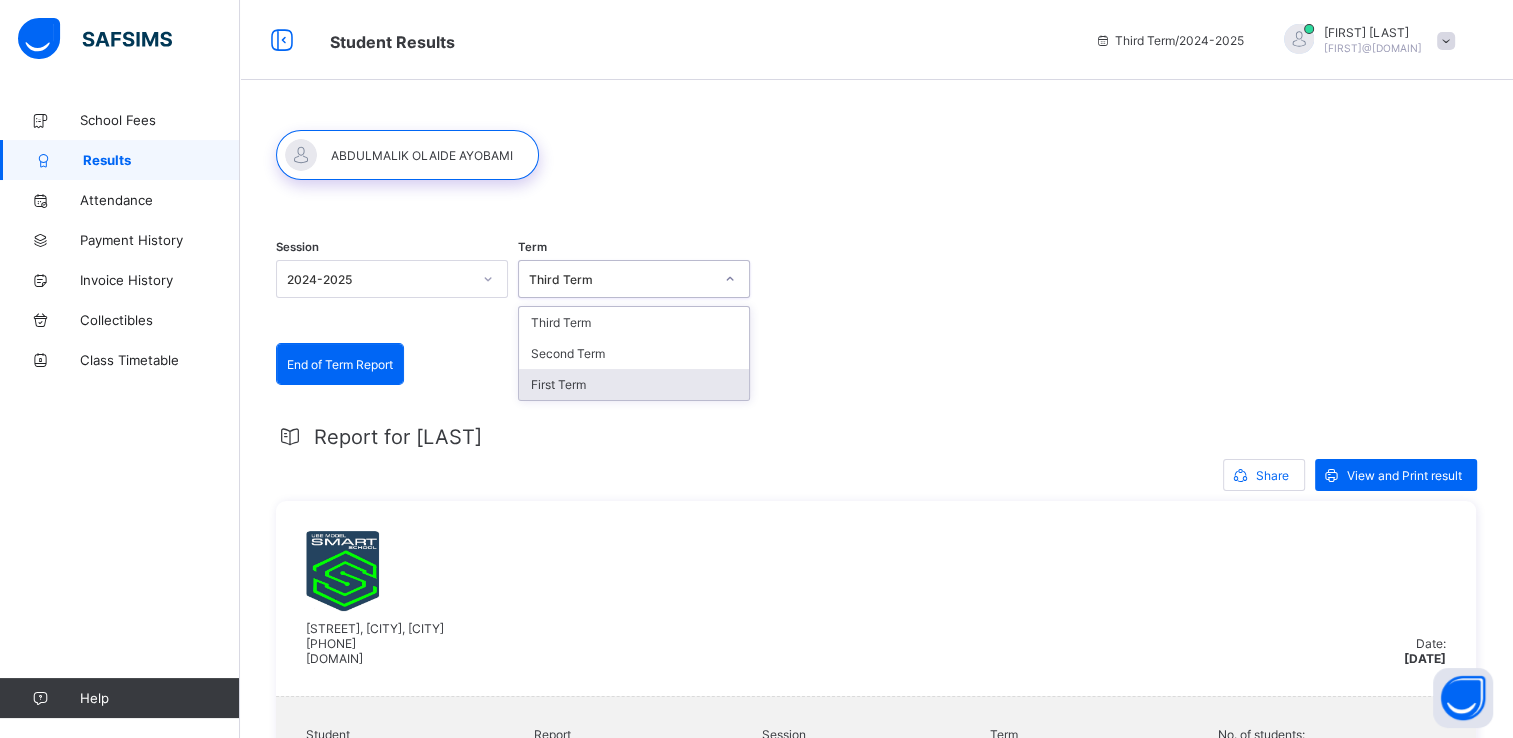 click on "First Term" at bounding box center (634, 384) 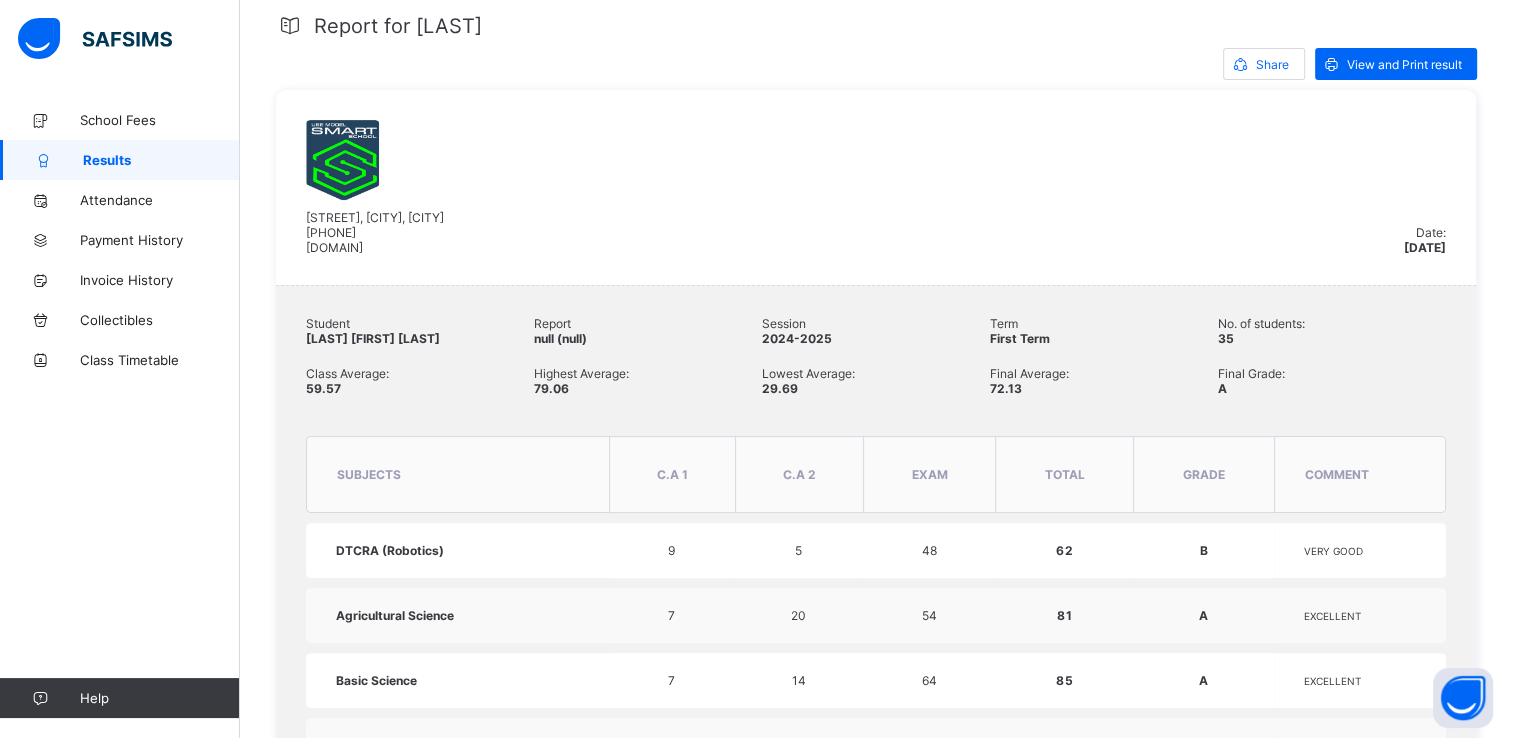 scroll, scrollTop: 416, scrollLeft: 0, axis: vertical 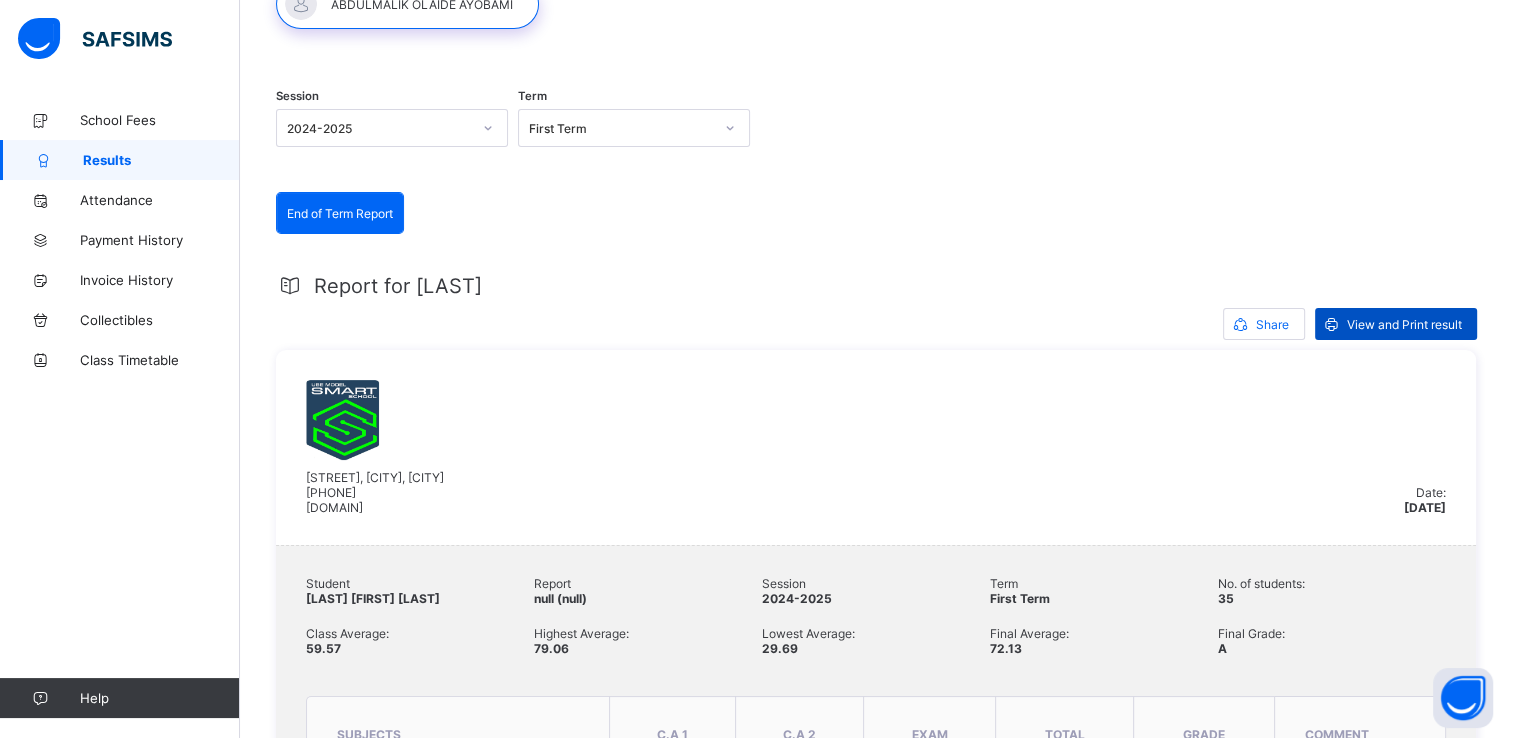 click on "View and Print result" at bounding box center [1404, 324] 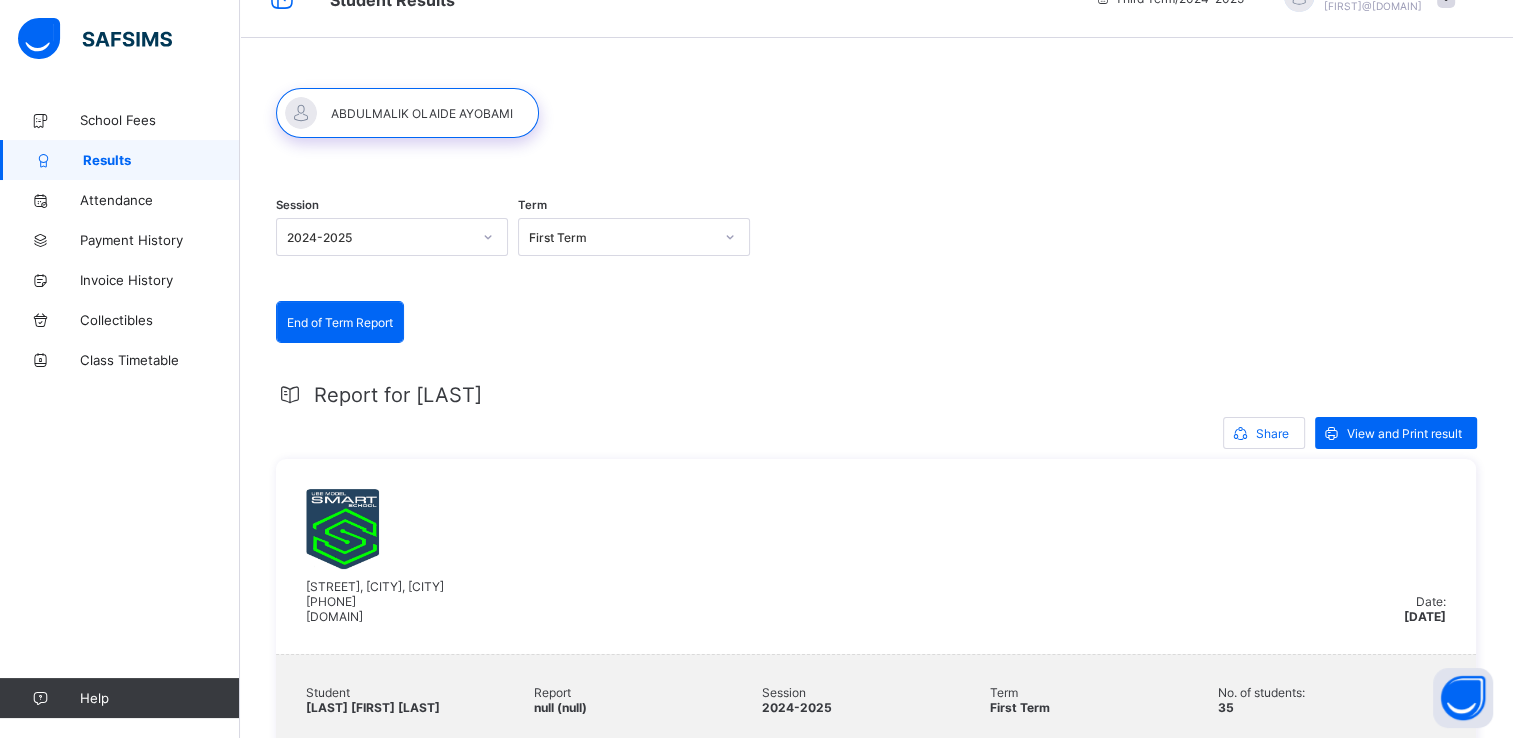 scroll, scrollTop: 0, scrollLeft: 0, axis: both 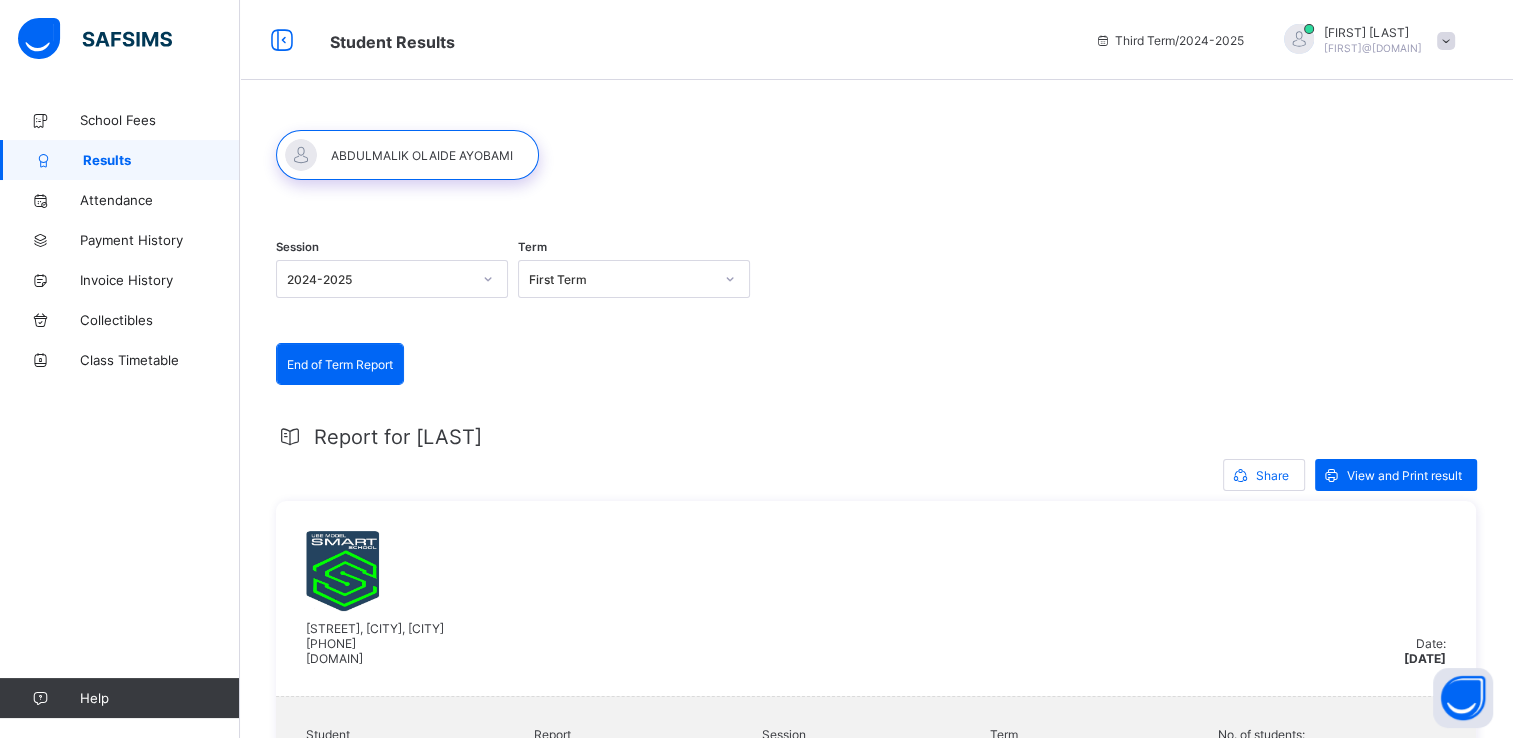 click at bounding box center (1446, 41) 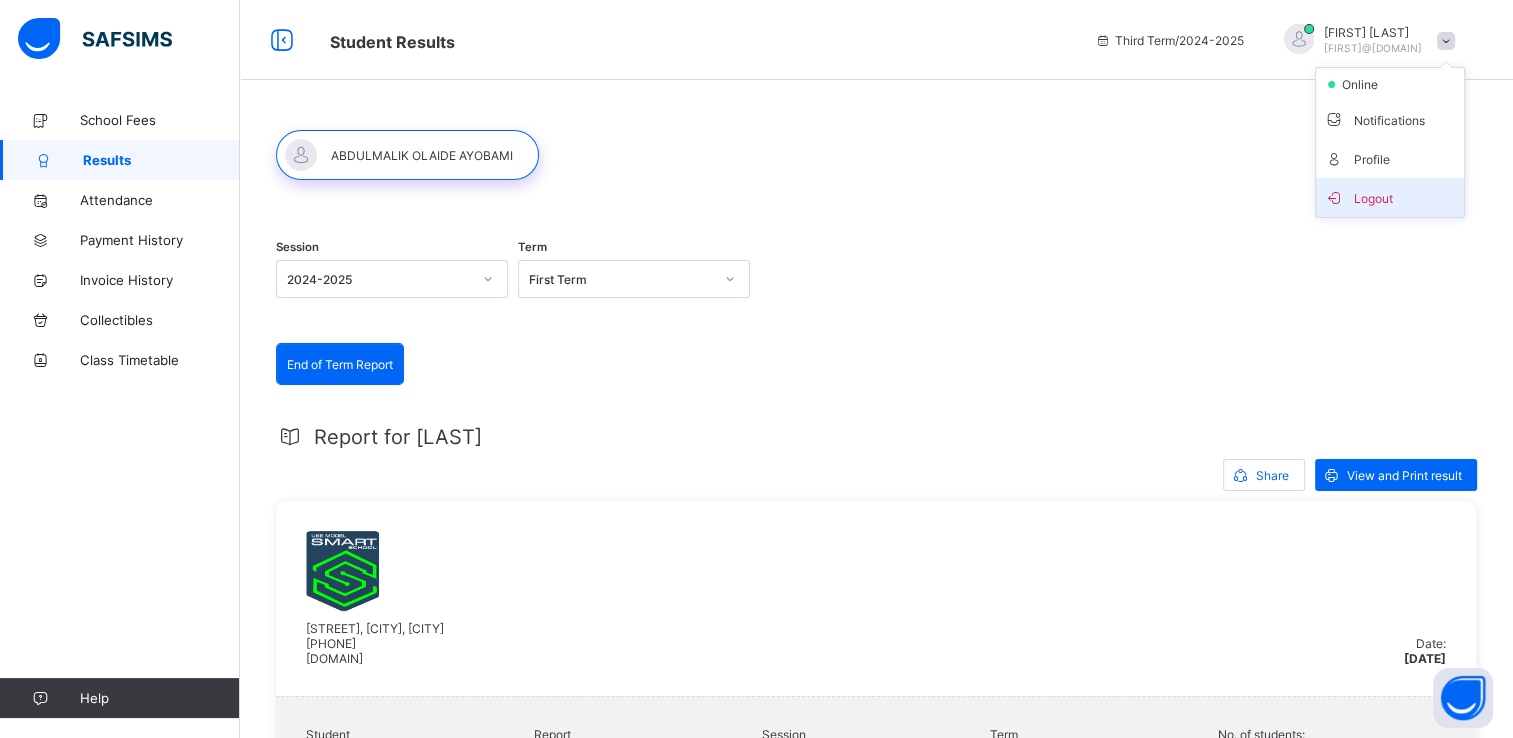 click on "Logout" at bounding box center (1390, 197) 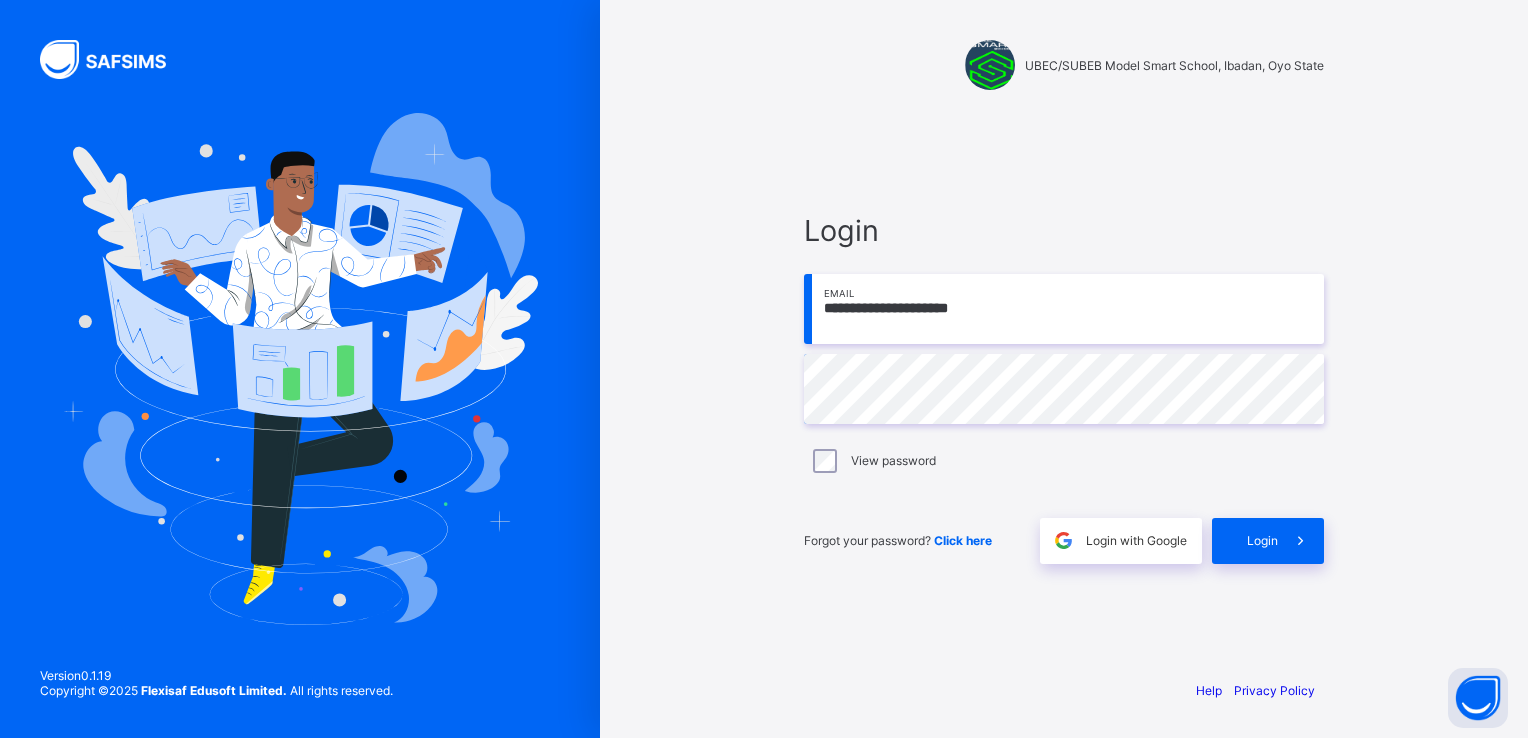 click on "**********" at bounding box center (1064, 309) 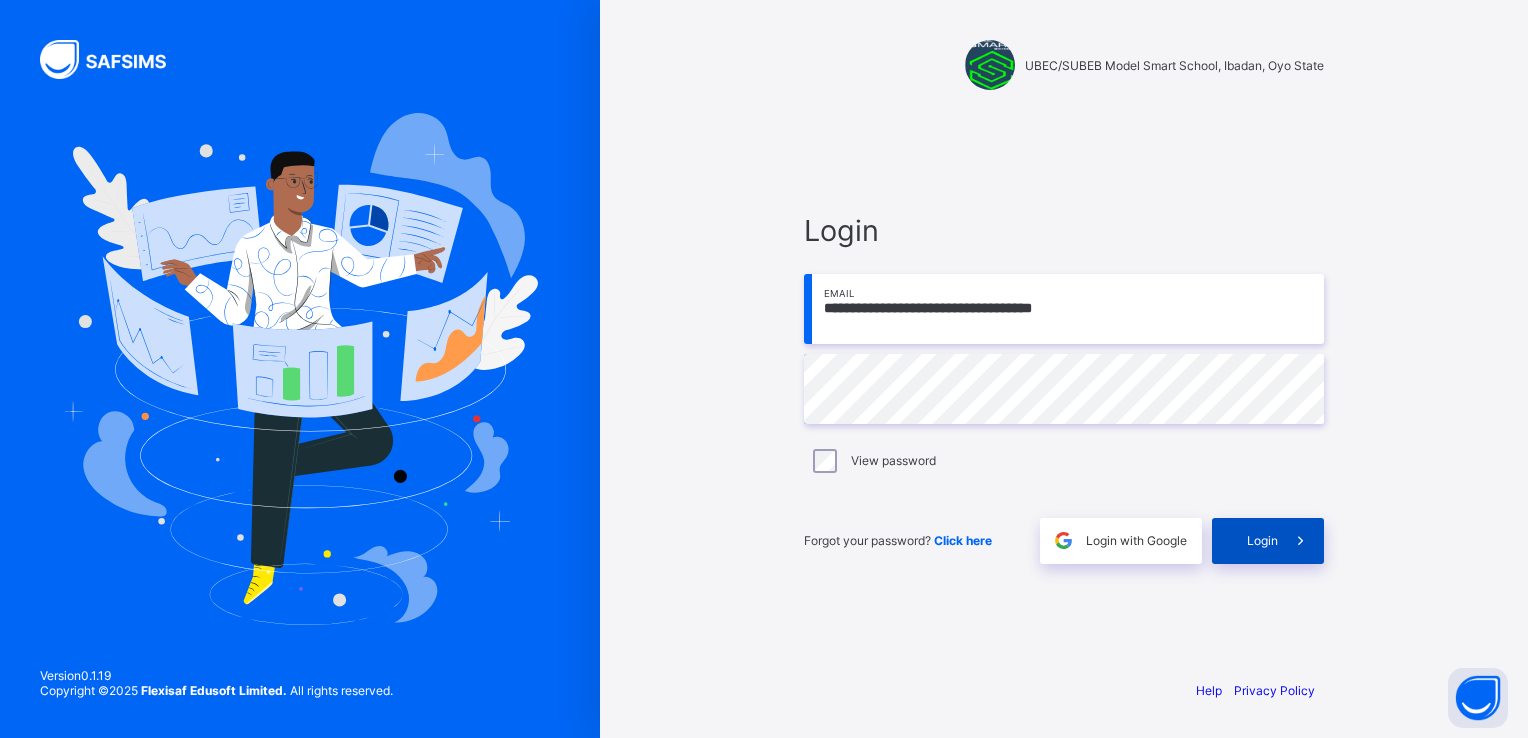 click at bounding box center (1300, 540) 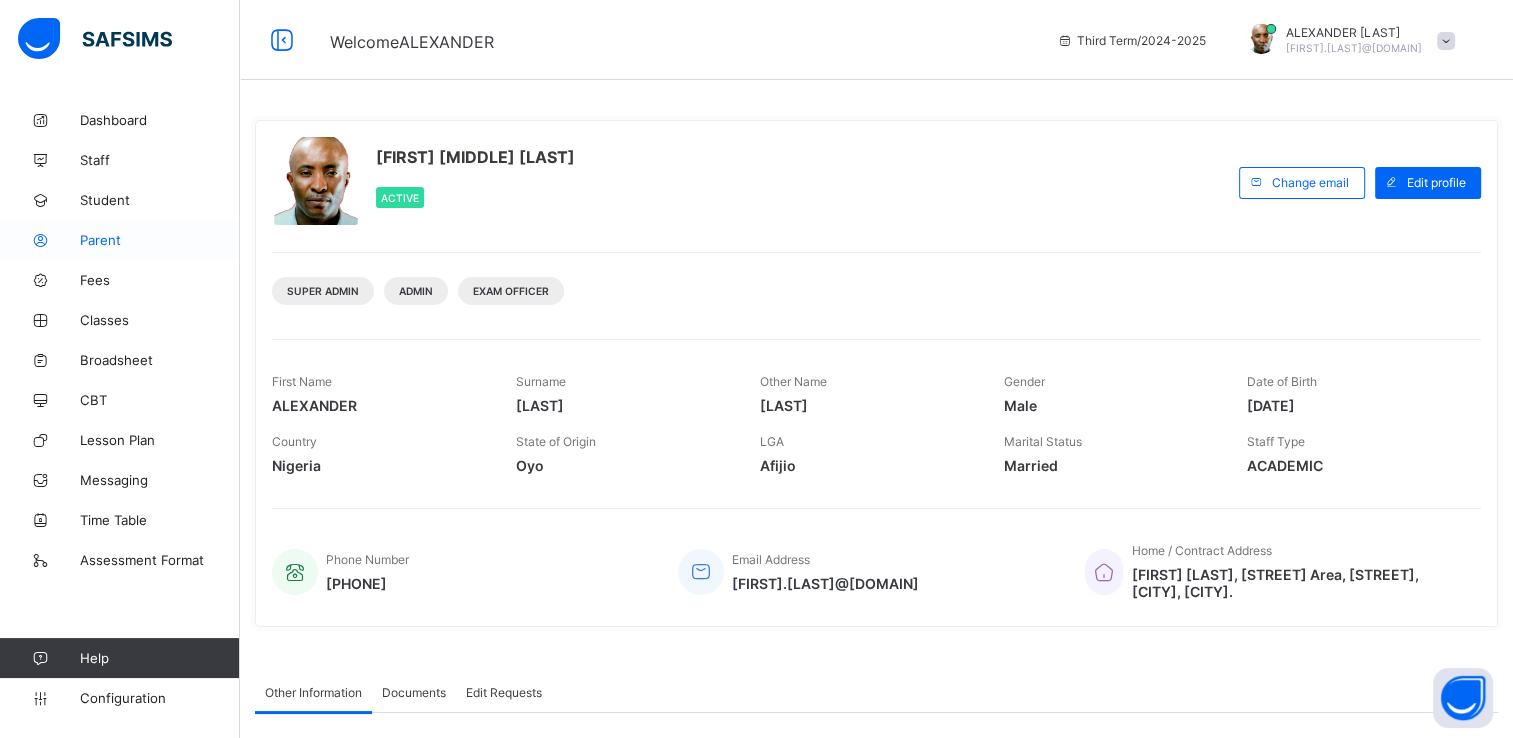 click on "Parent" at bounding box center [160, 240] 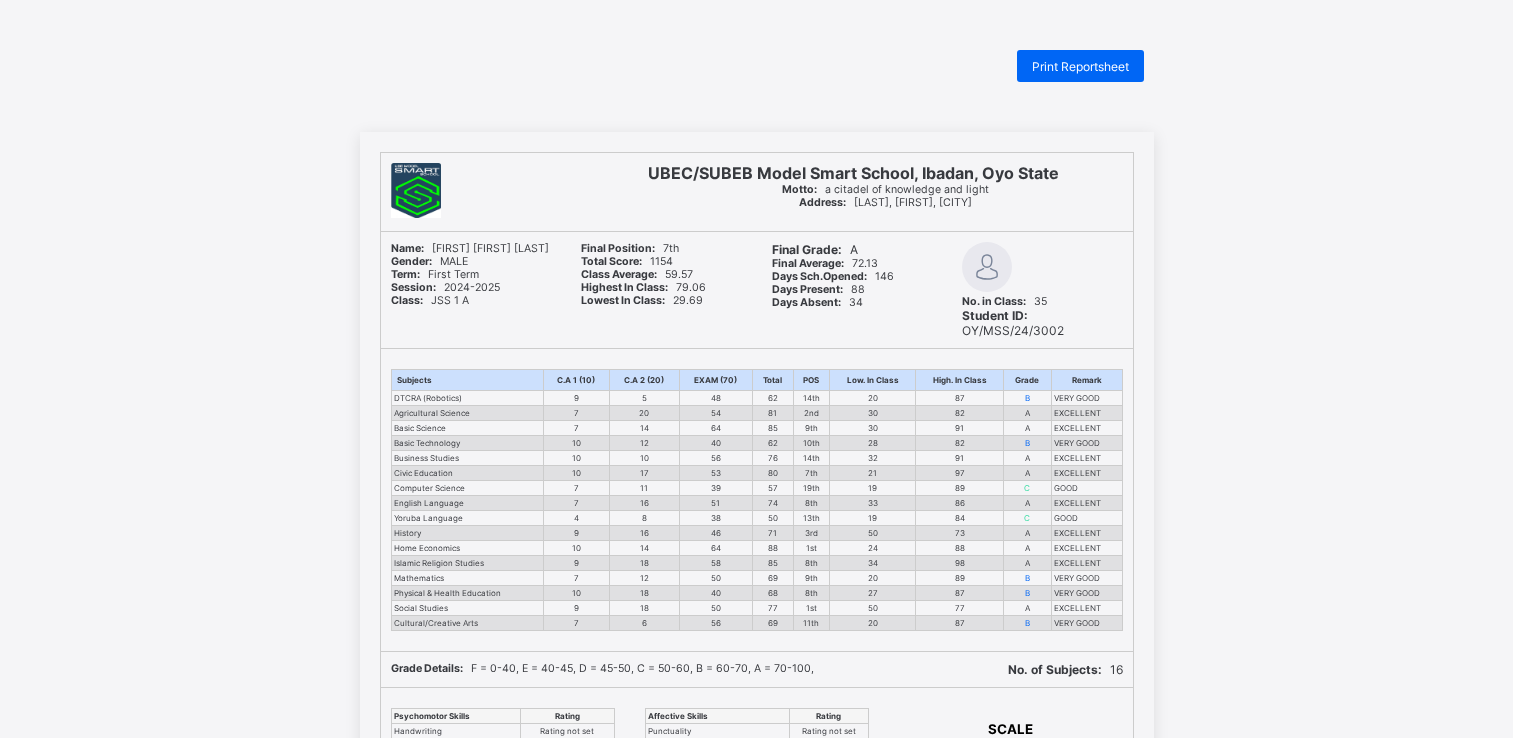 scroll, scrollTop: 0, scrollLeft: 0, axis: both 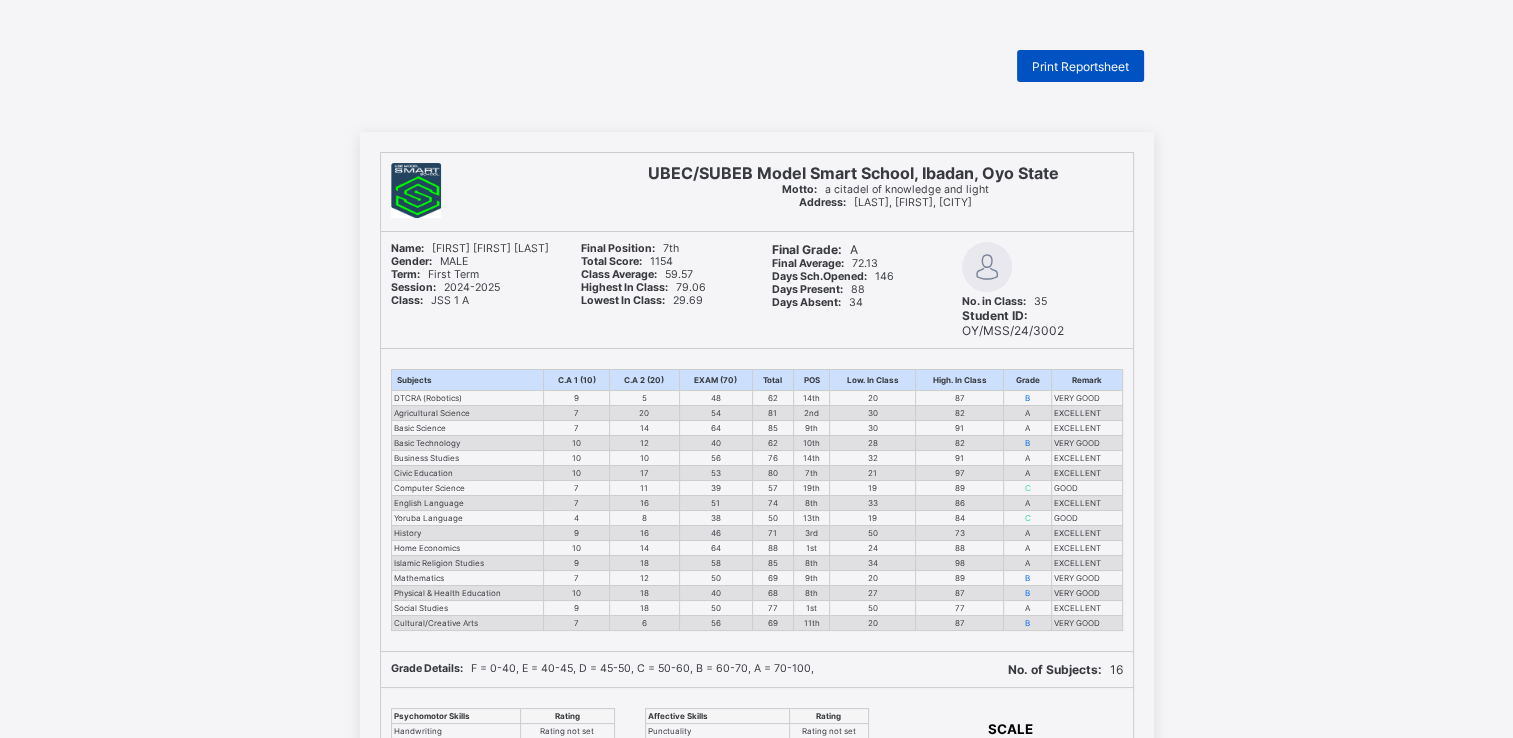 click on "Print Reportsheet" at bounding box center [1080, 66] 